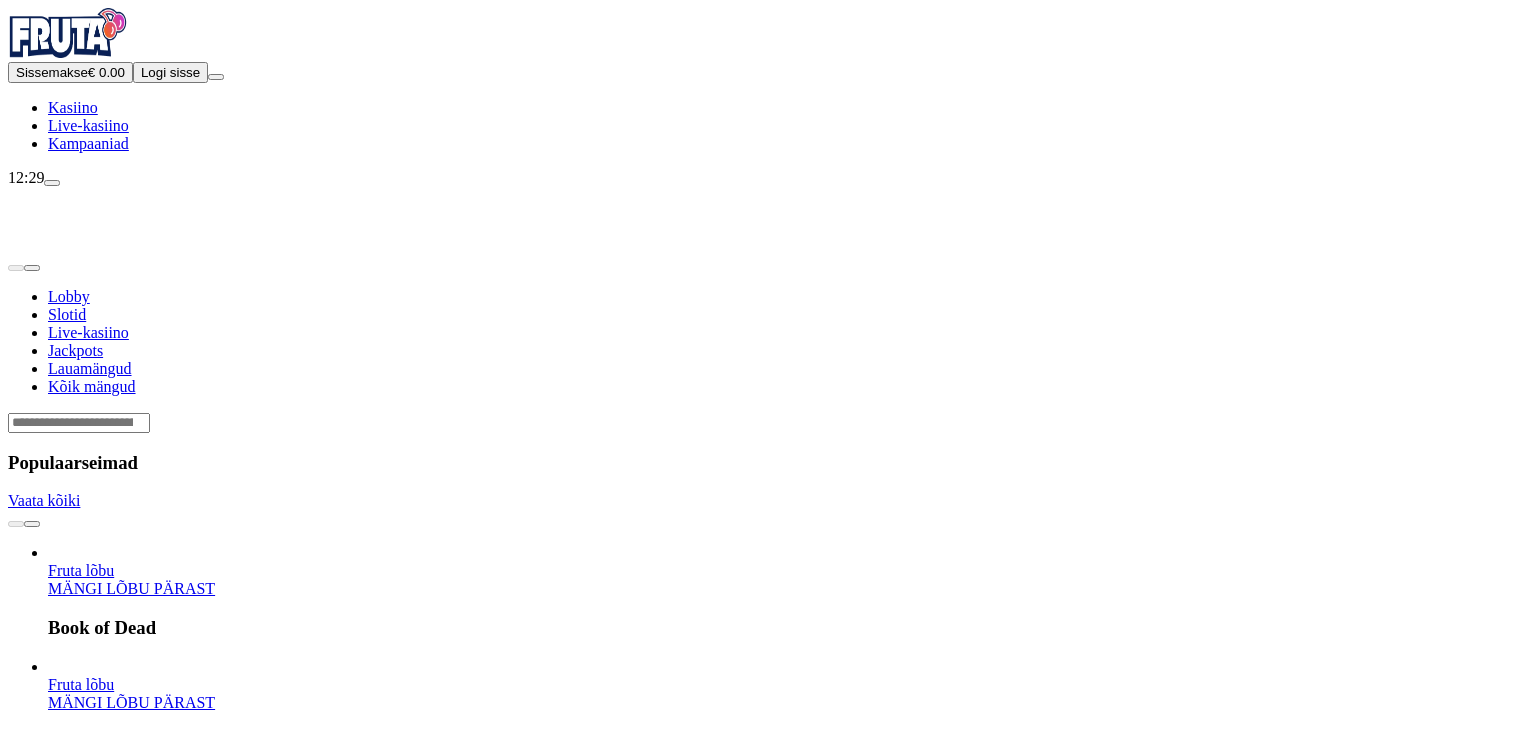 scroll, scrollTop: 0, scrollLeft: 0, axis: both 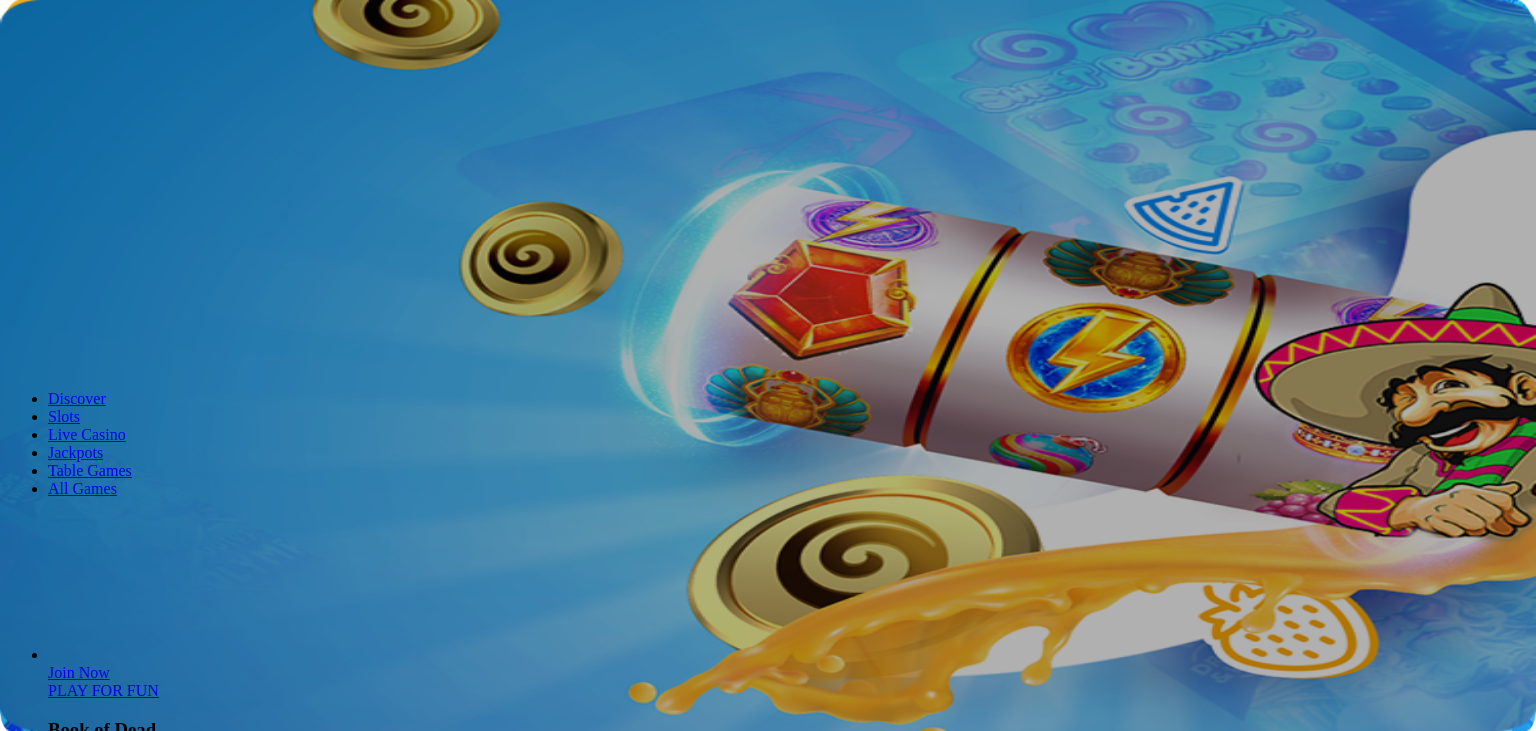 click on "Log in" at bounding box center (105, 72) 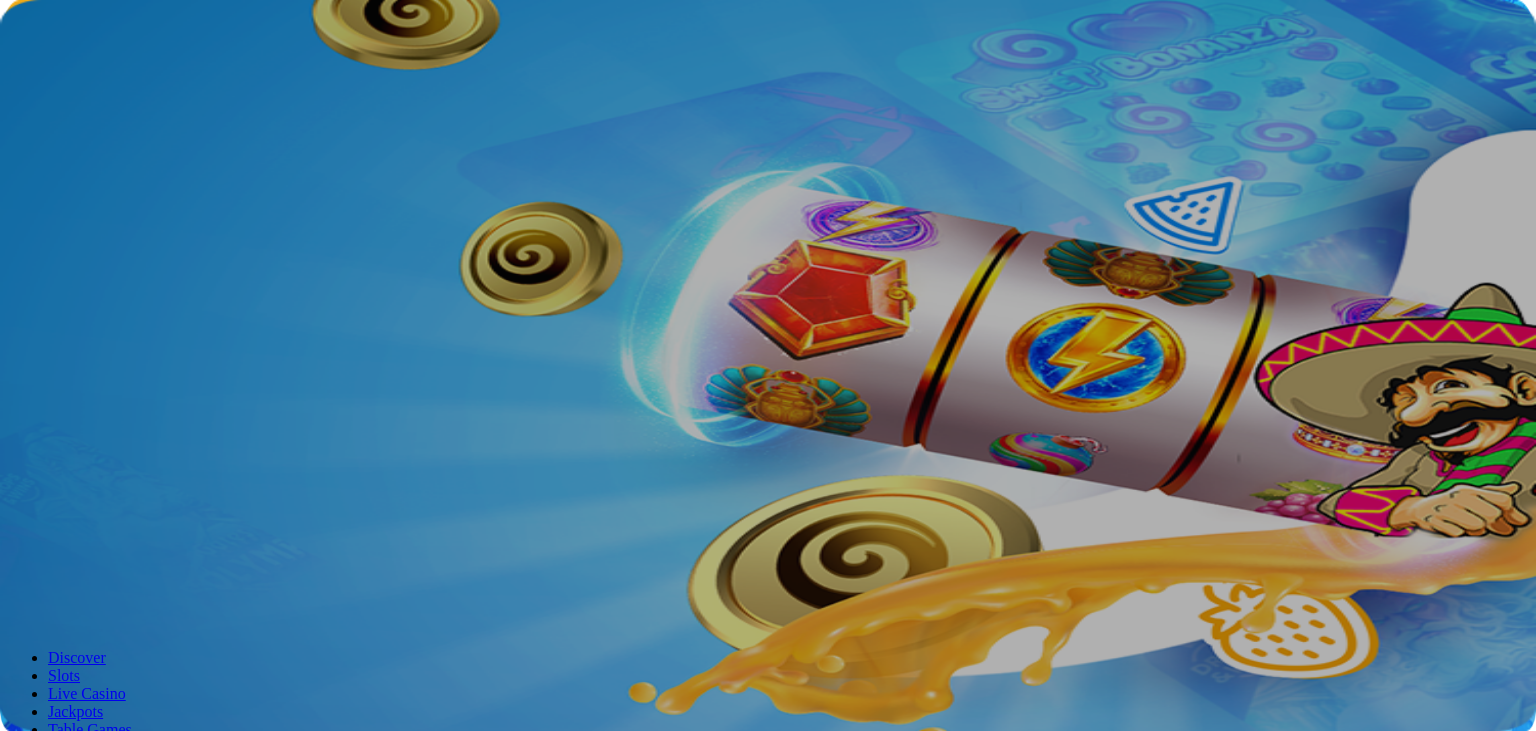 drag, startPoint x: 378, startPoint y: 418, endPoint x: 352, endPoint y: 282, distance: 138.463 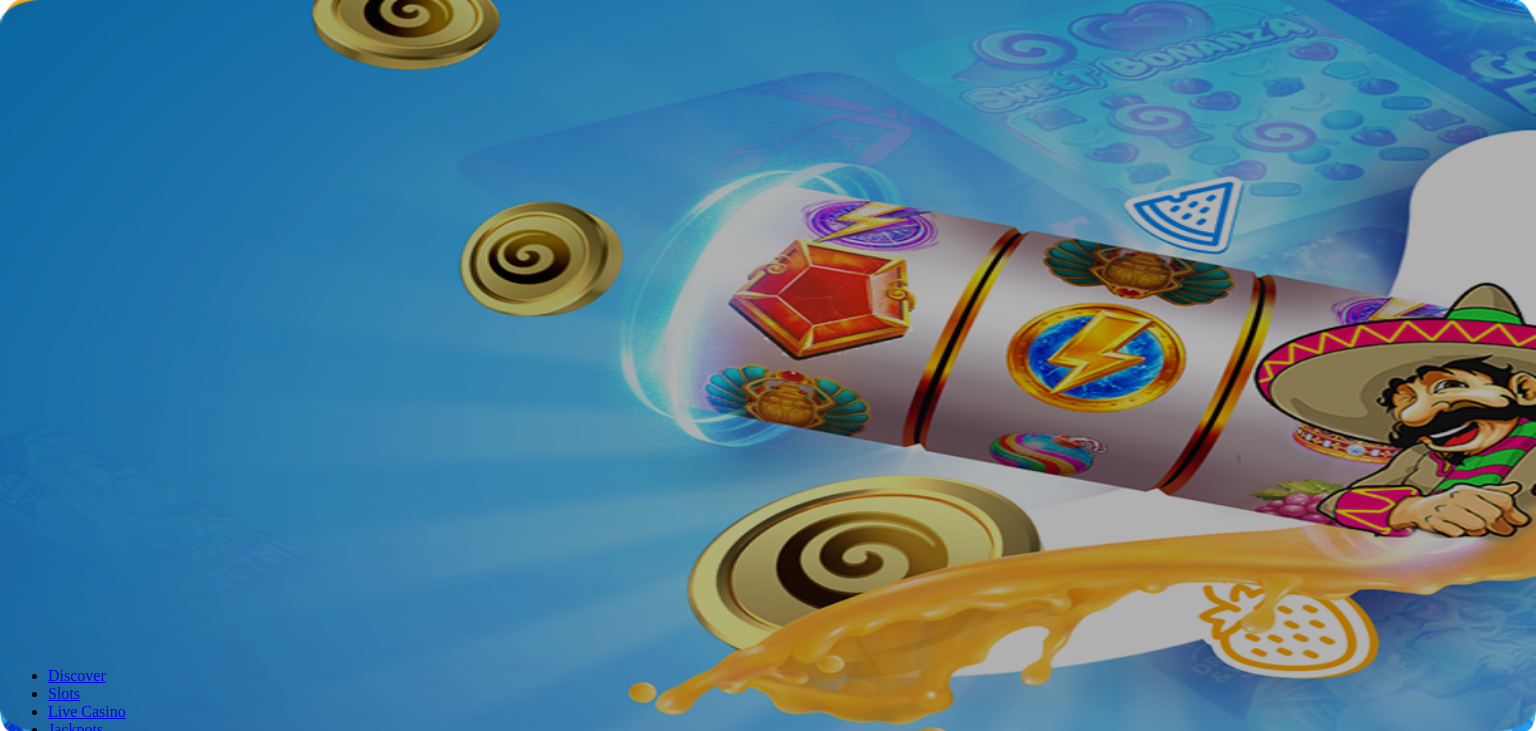 click on "****" at bounding box center (79, 301) 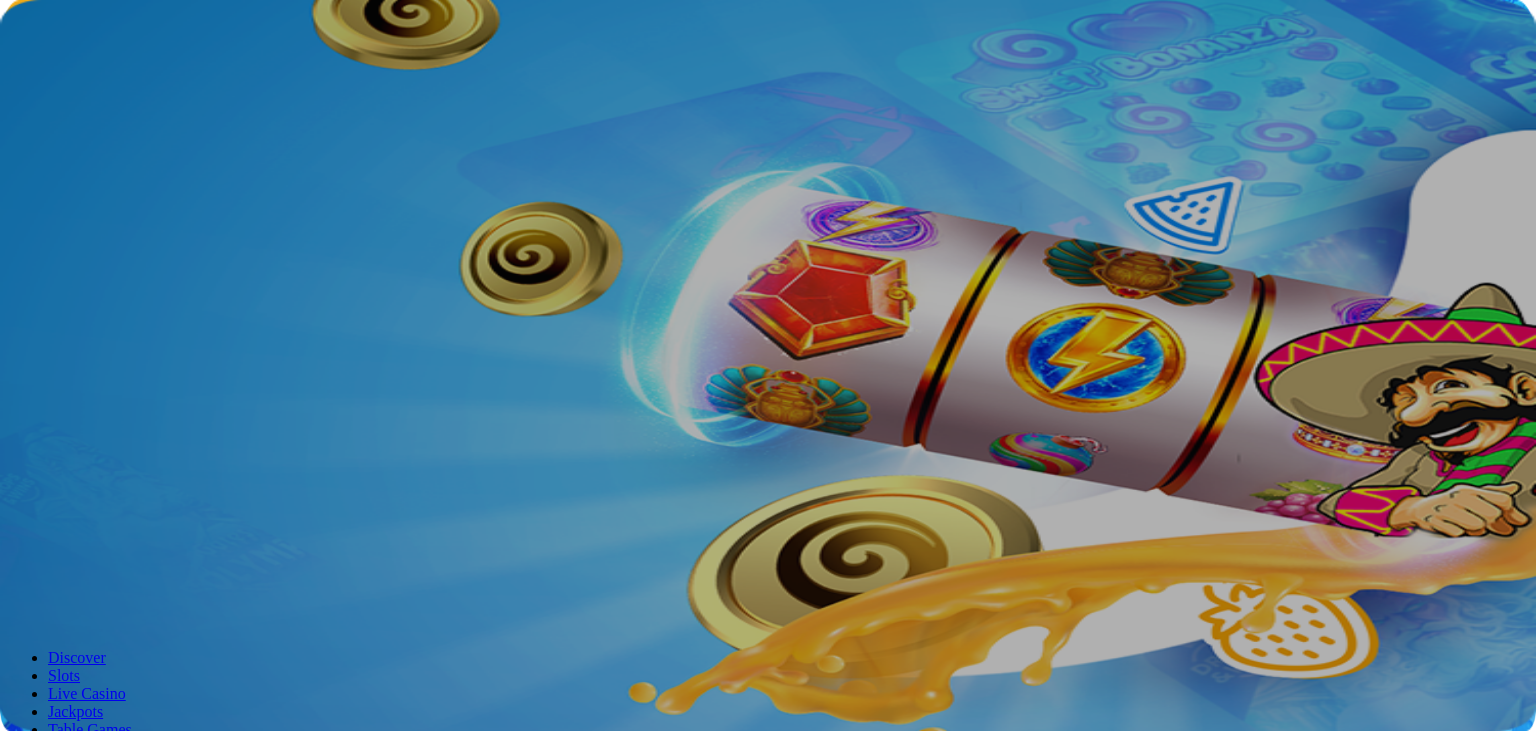 click on "**********" at bounding box center (79, 301) 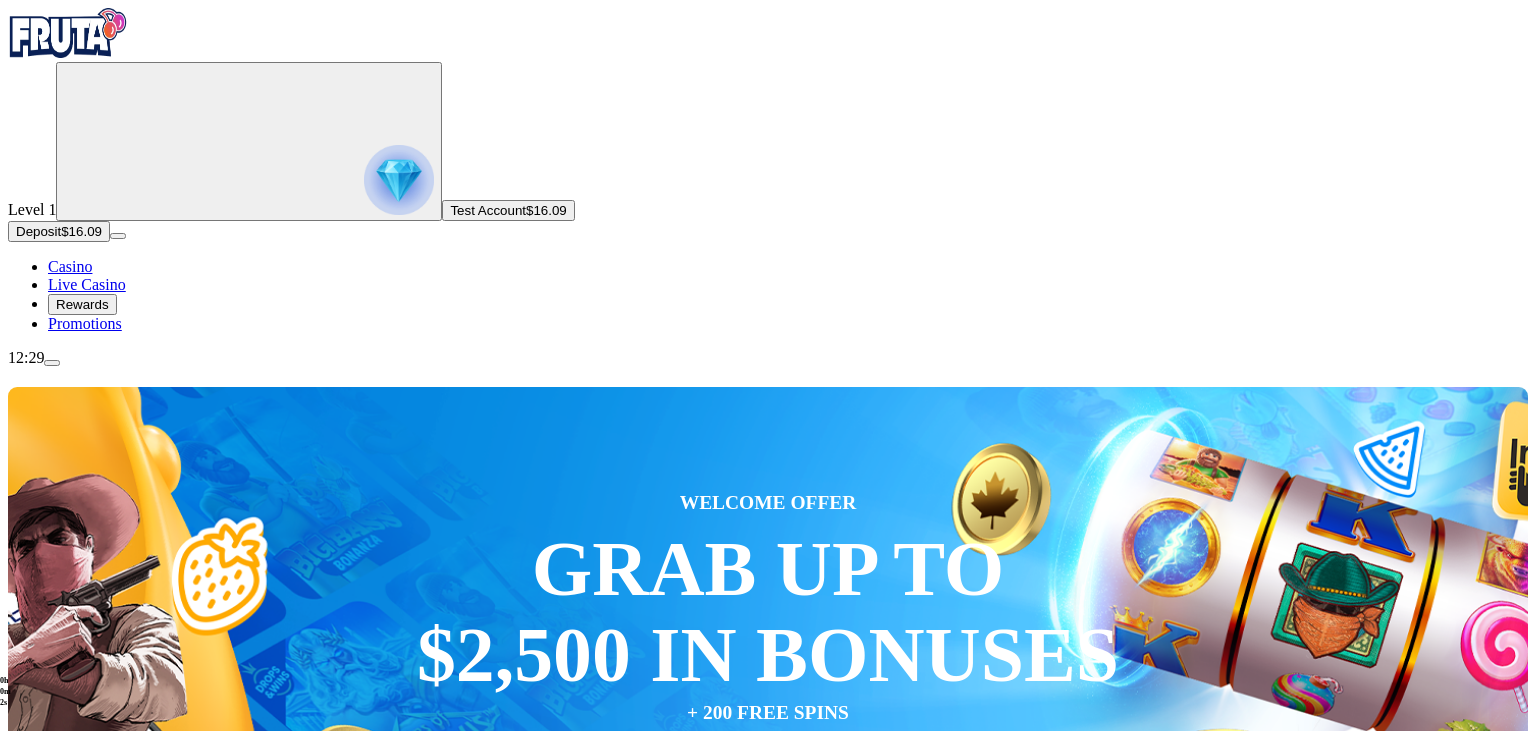 click at bounding box center [399, 180] 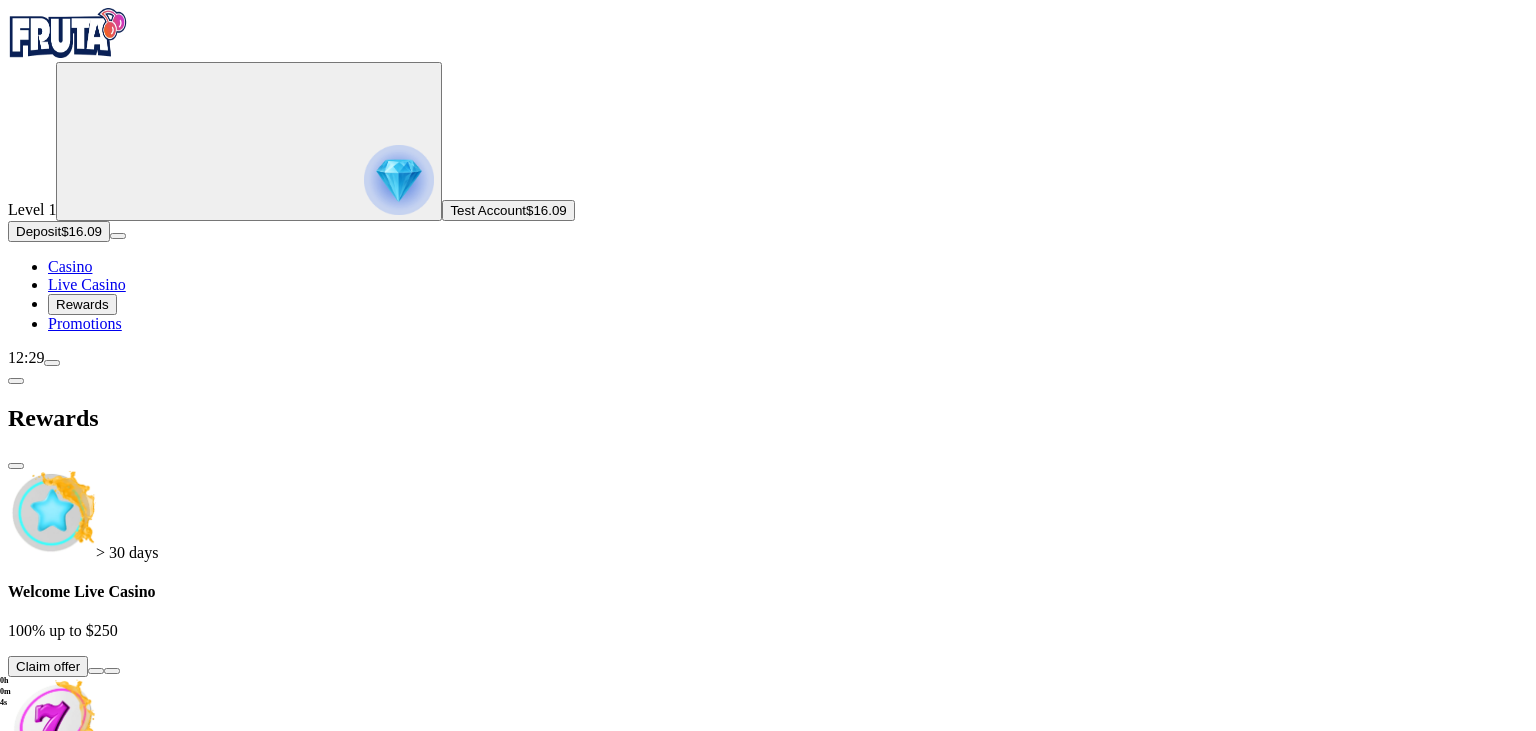 click at bounding box center (16, 381) 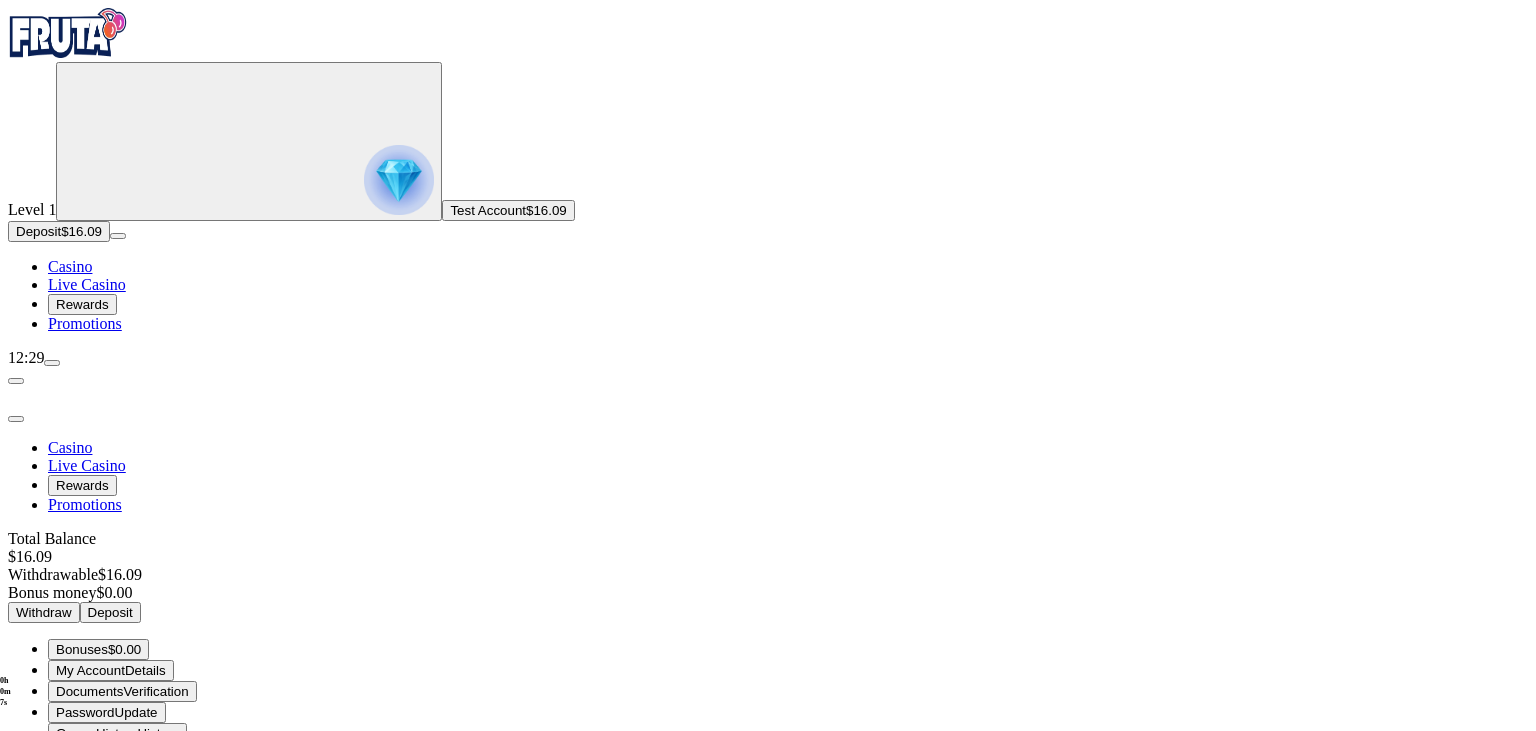 click on "Deposit $16.09" at bounding box center (59, 231) 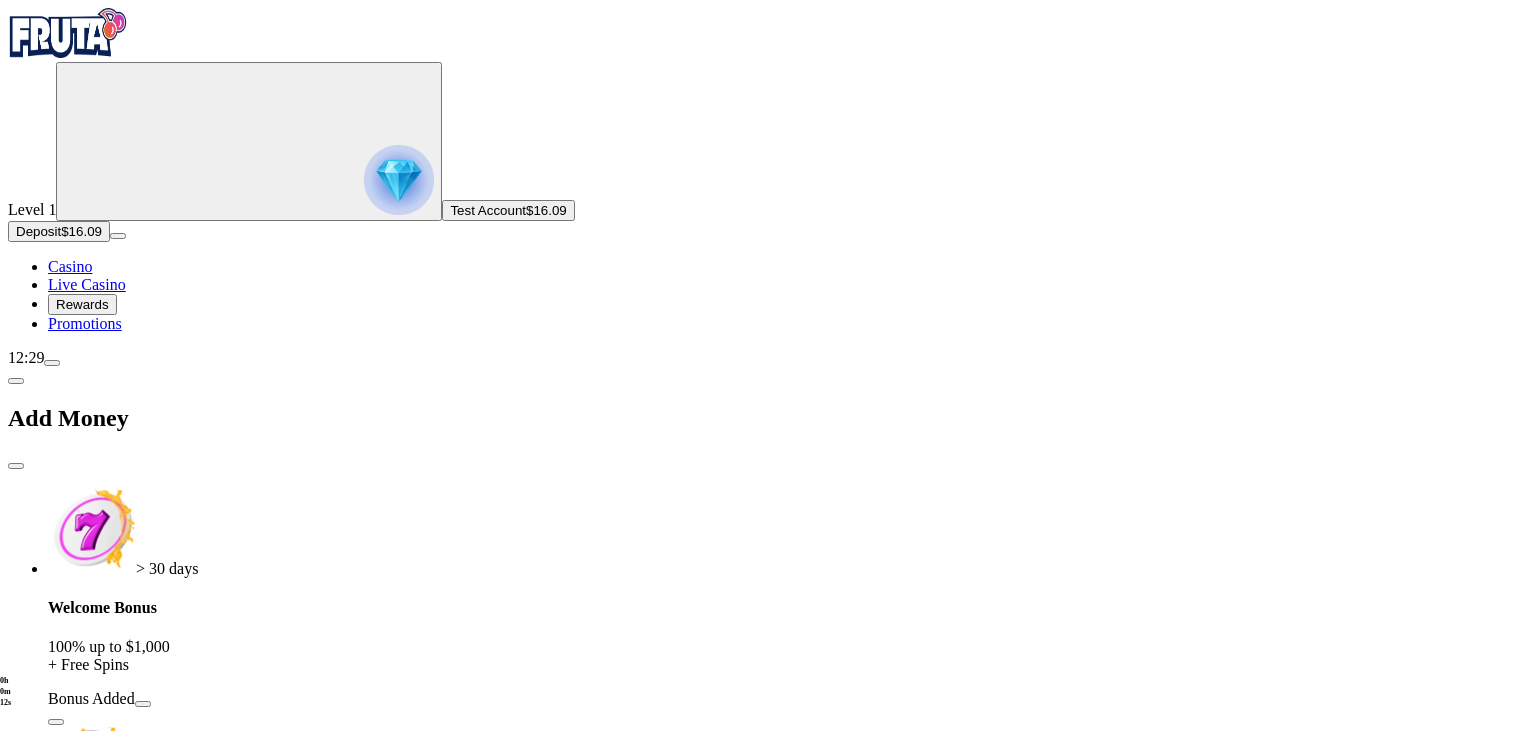 click at bounding box center (16, 381) 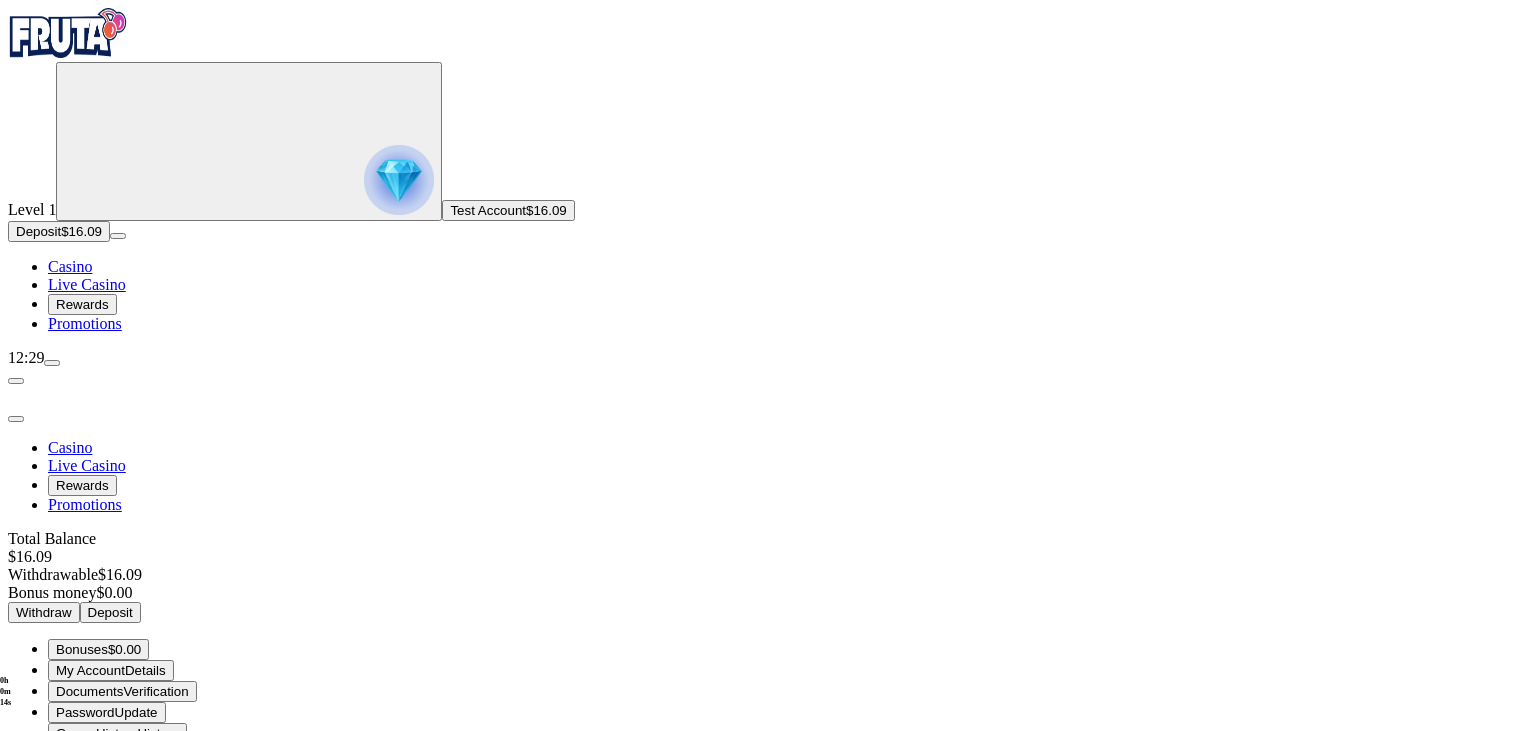 click on "Rewards" at bounding box center (82, 304) 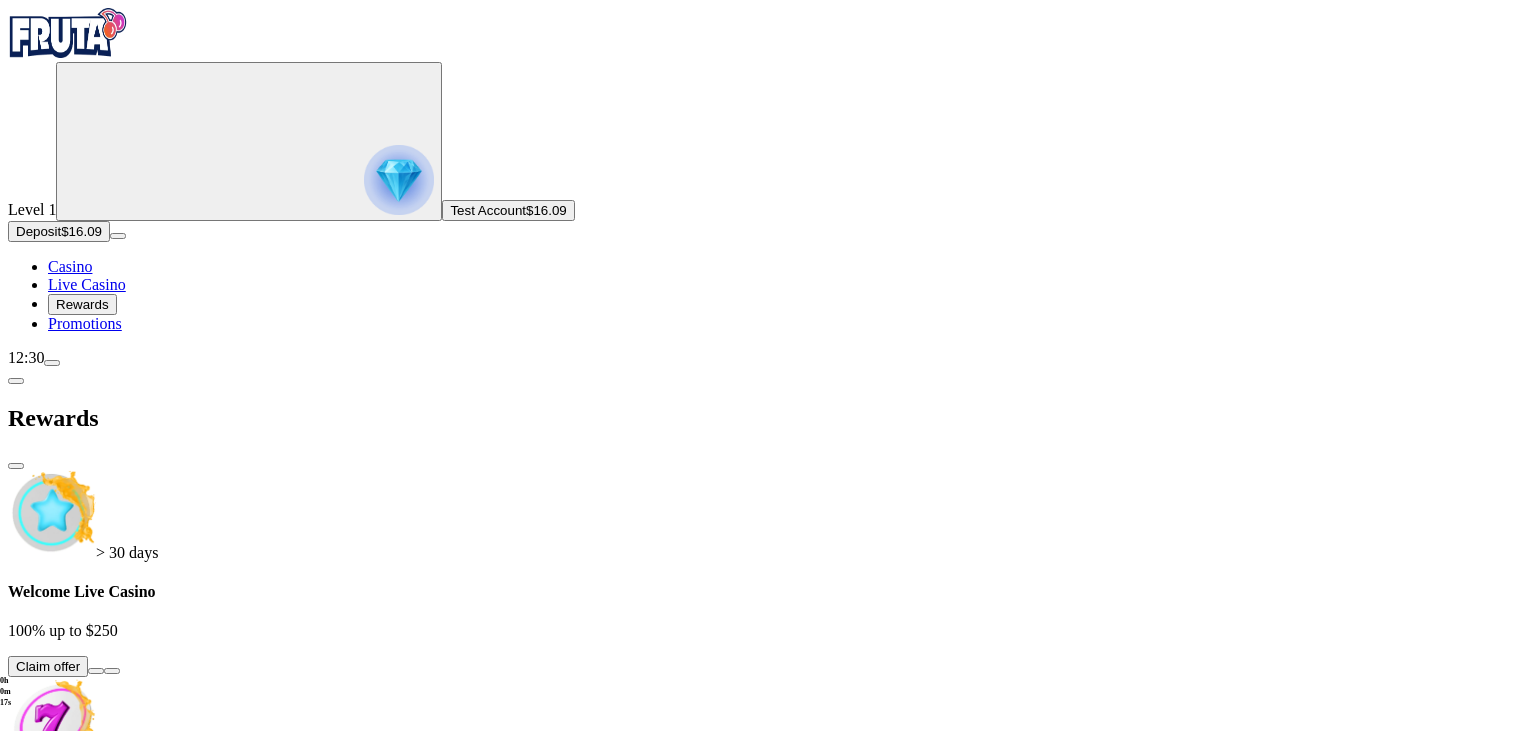 click at bounding box center (96, 671) 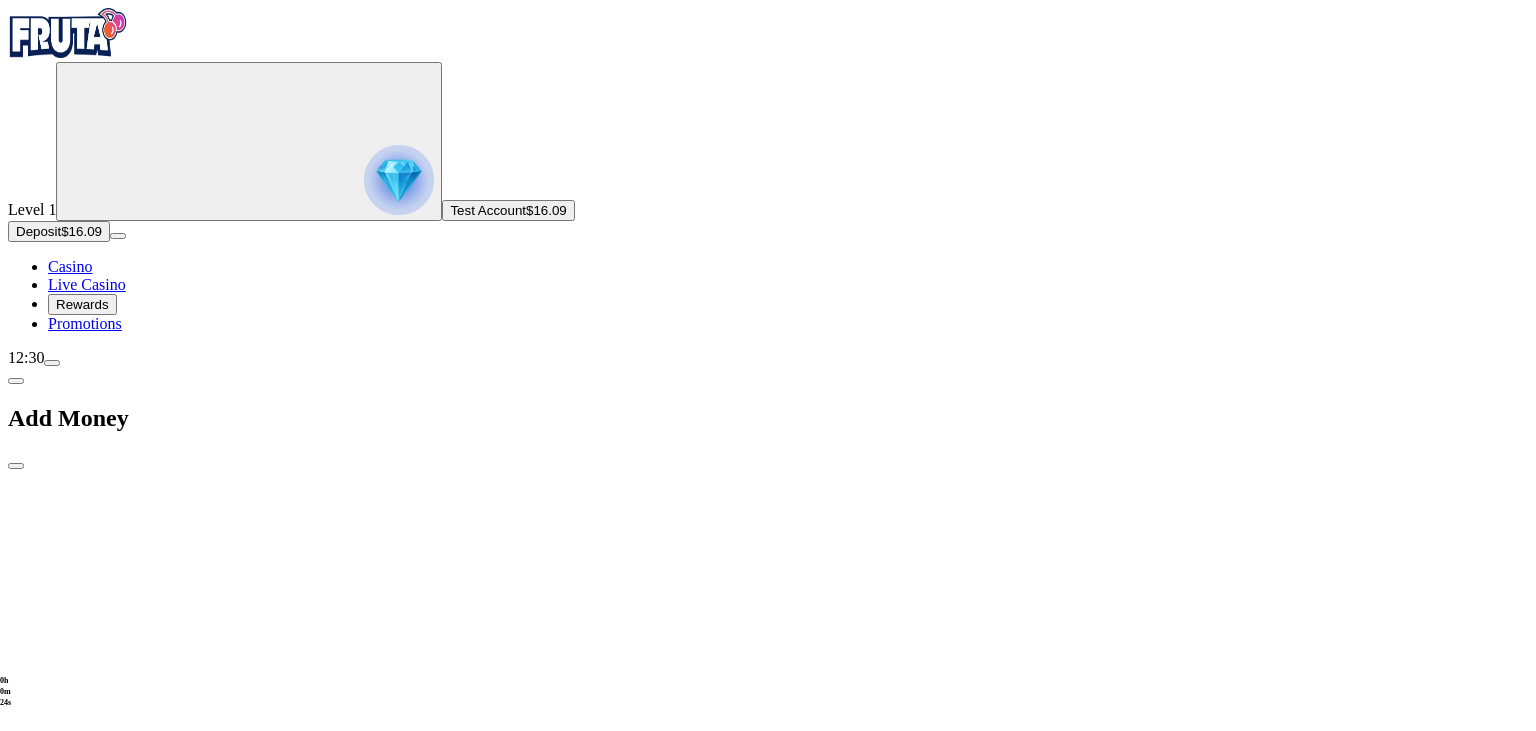 click 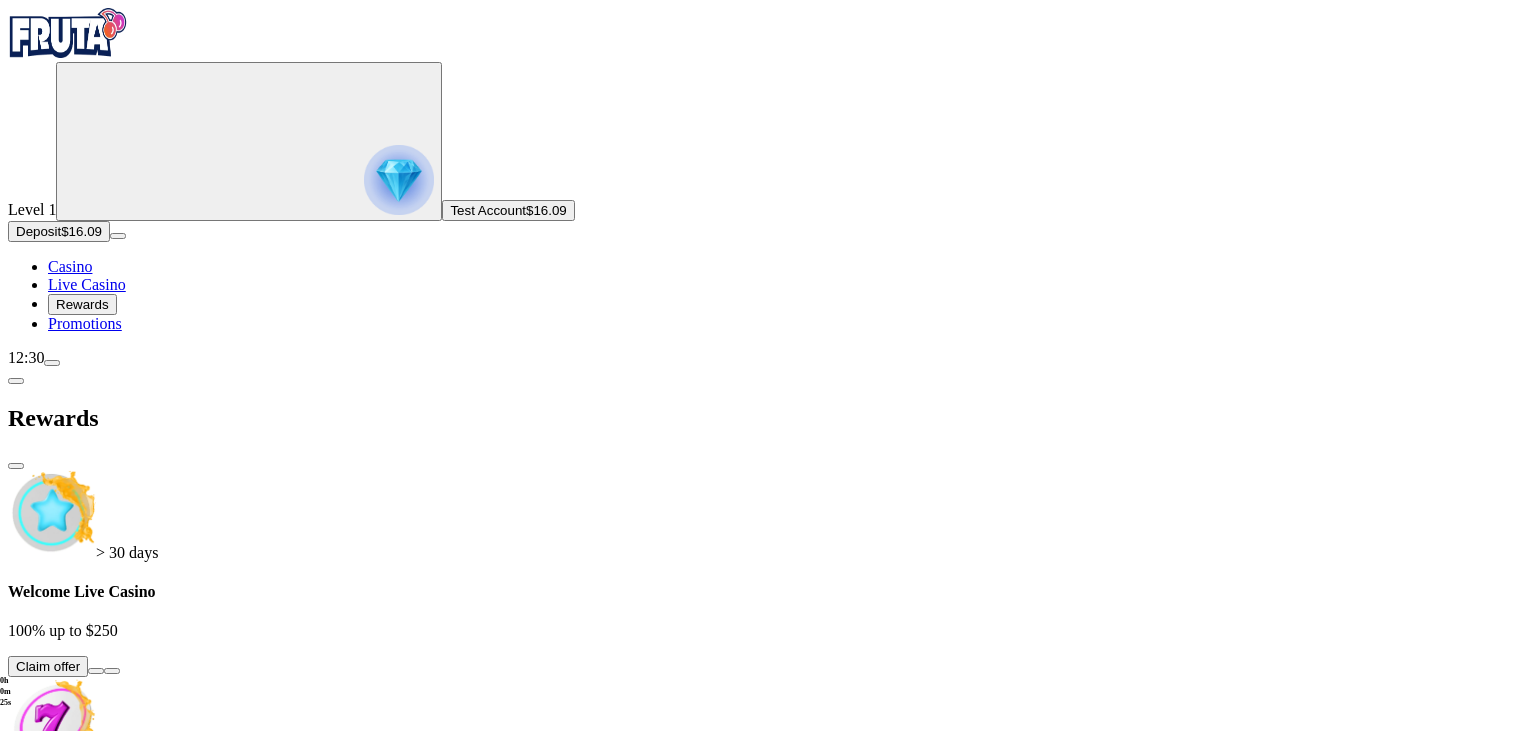 click at bounding box center (16, 381) 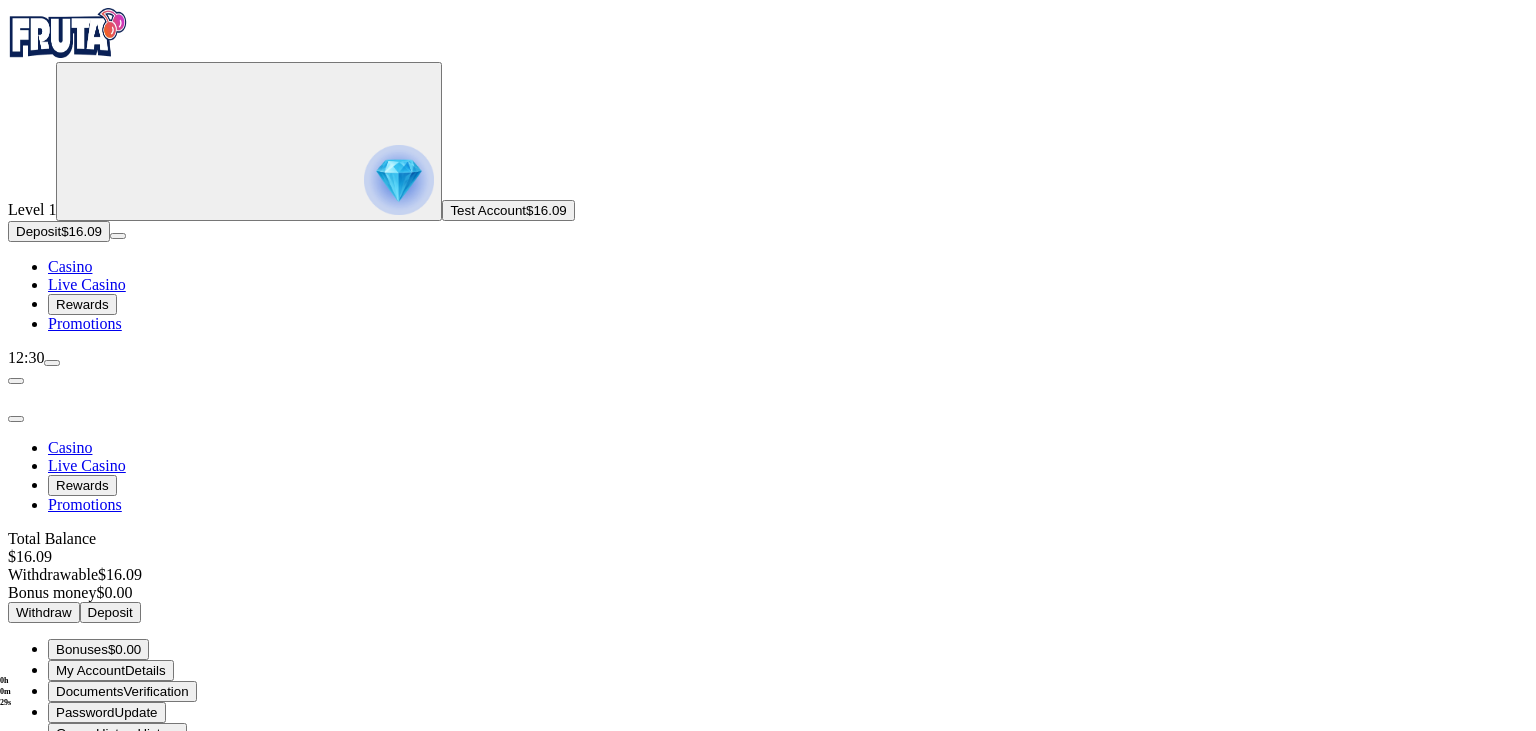 drag, startPoint x: 441, startPoint y: 687, endPoint x: 433, endPoint y: 695, distance: 11.313708 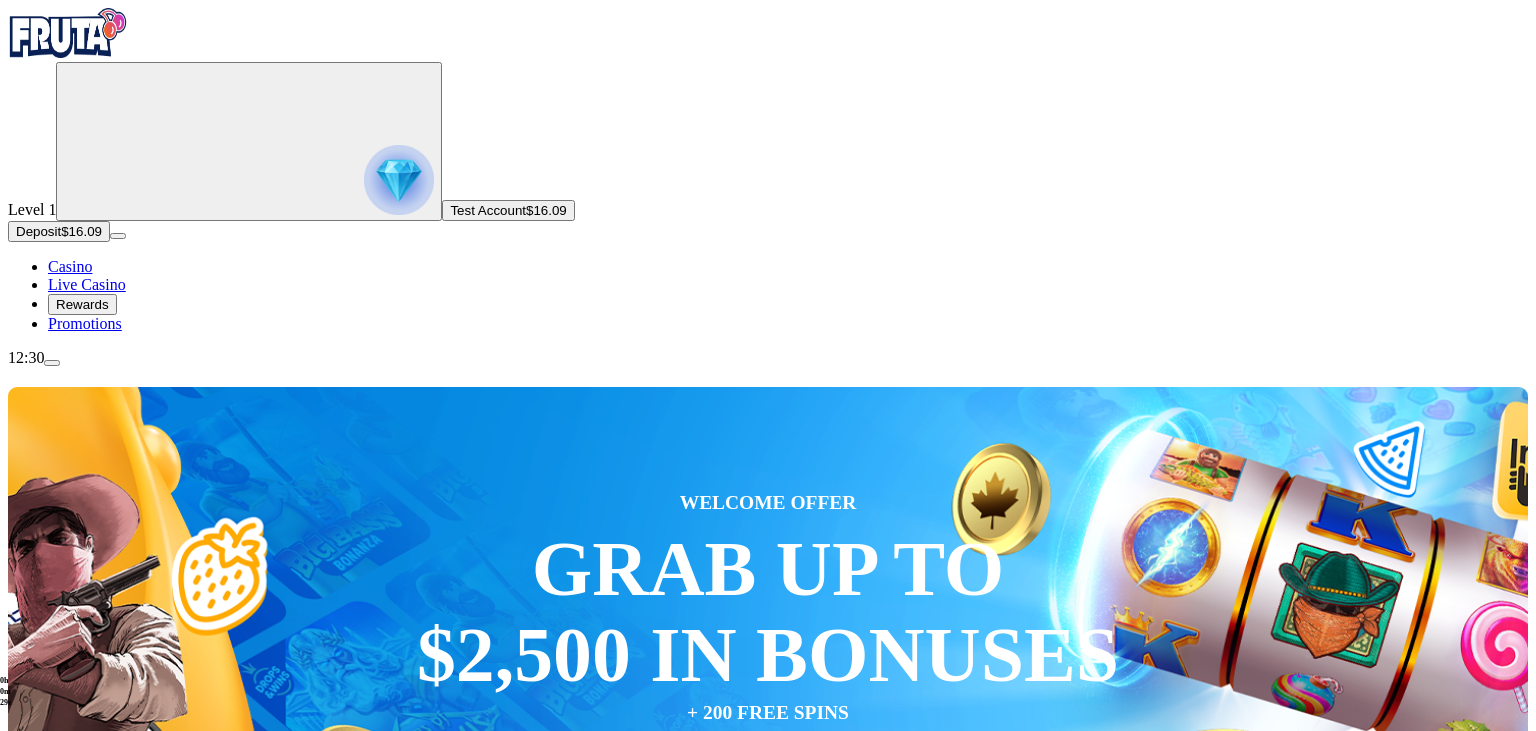 click at bounding box center [48, 1211] 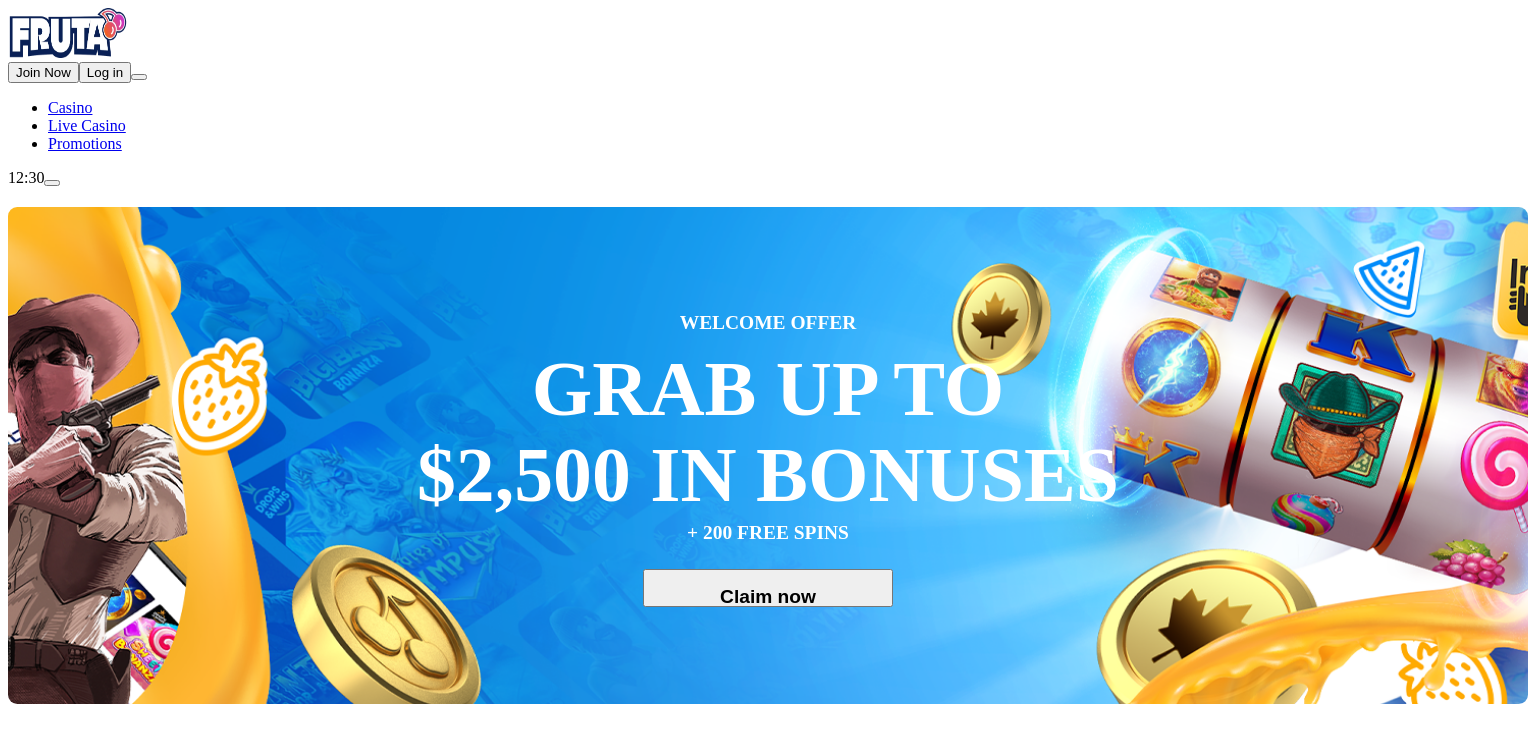 click on "Log in" at bounding box center (105, 72) 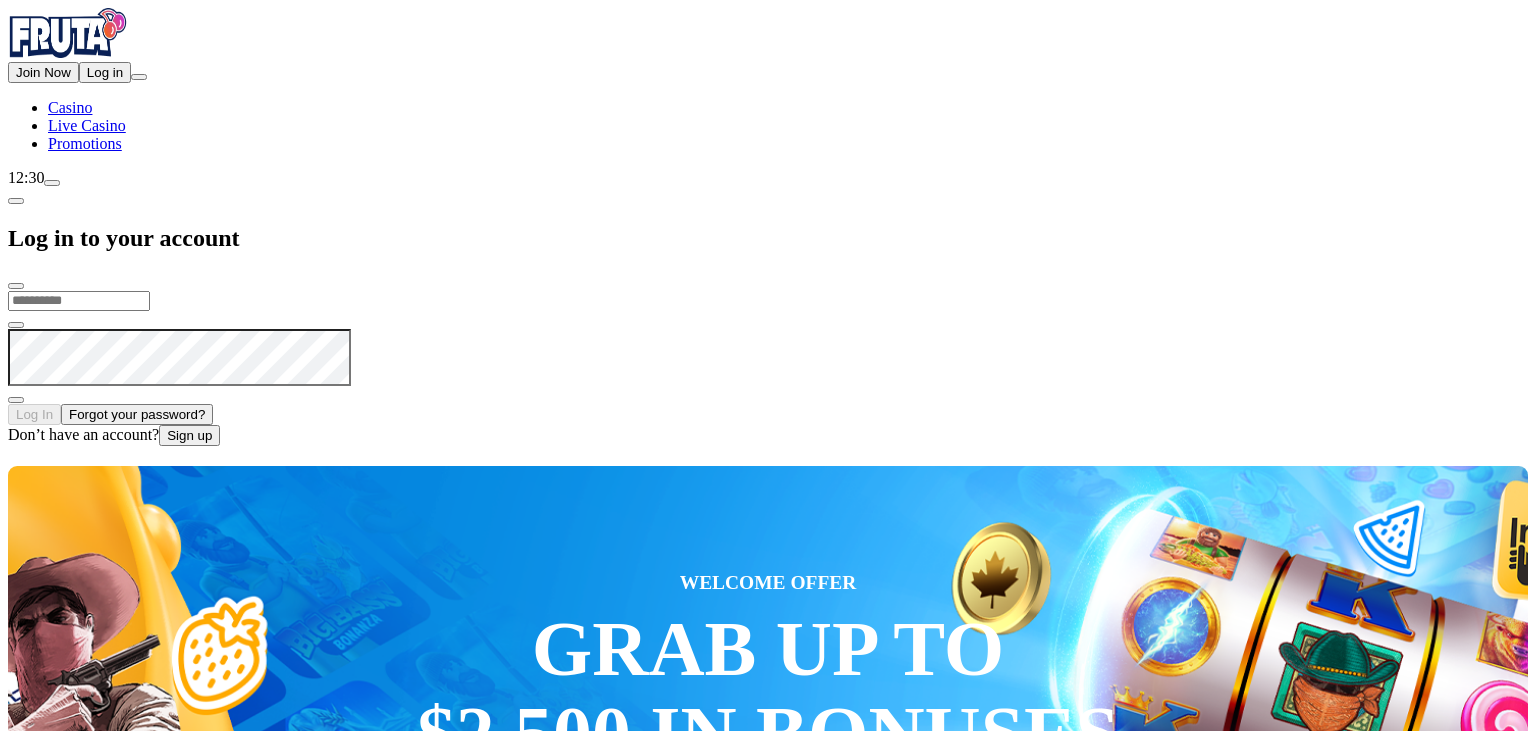 click at bounding box center [16, 286] 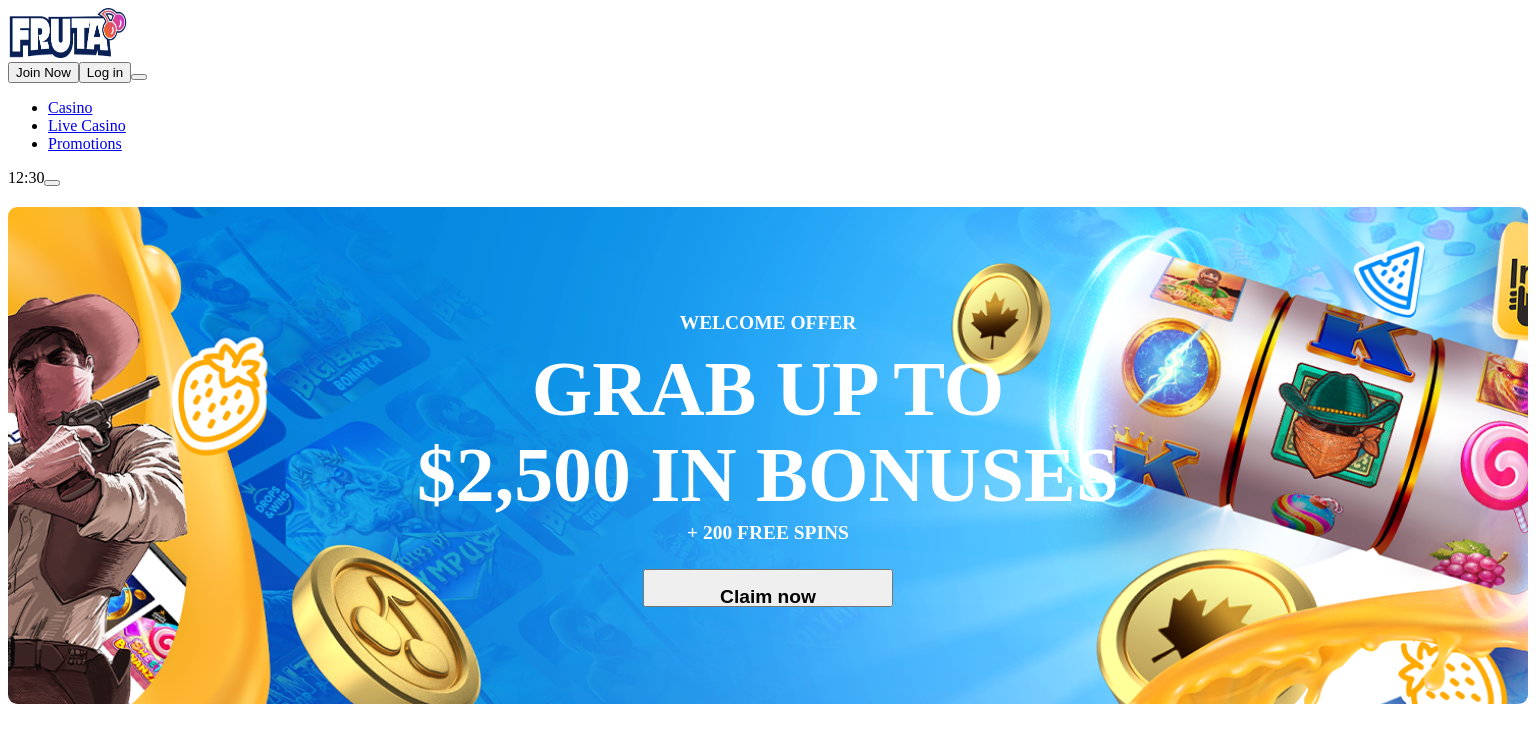 click on "Log in" at bounding box center [105, 72] 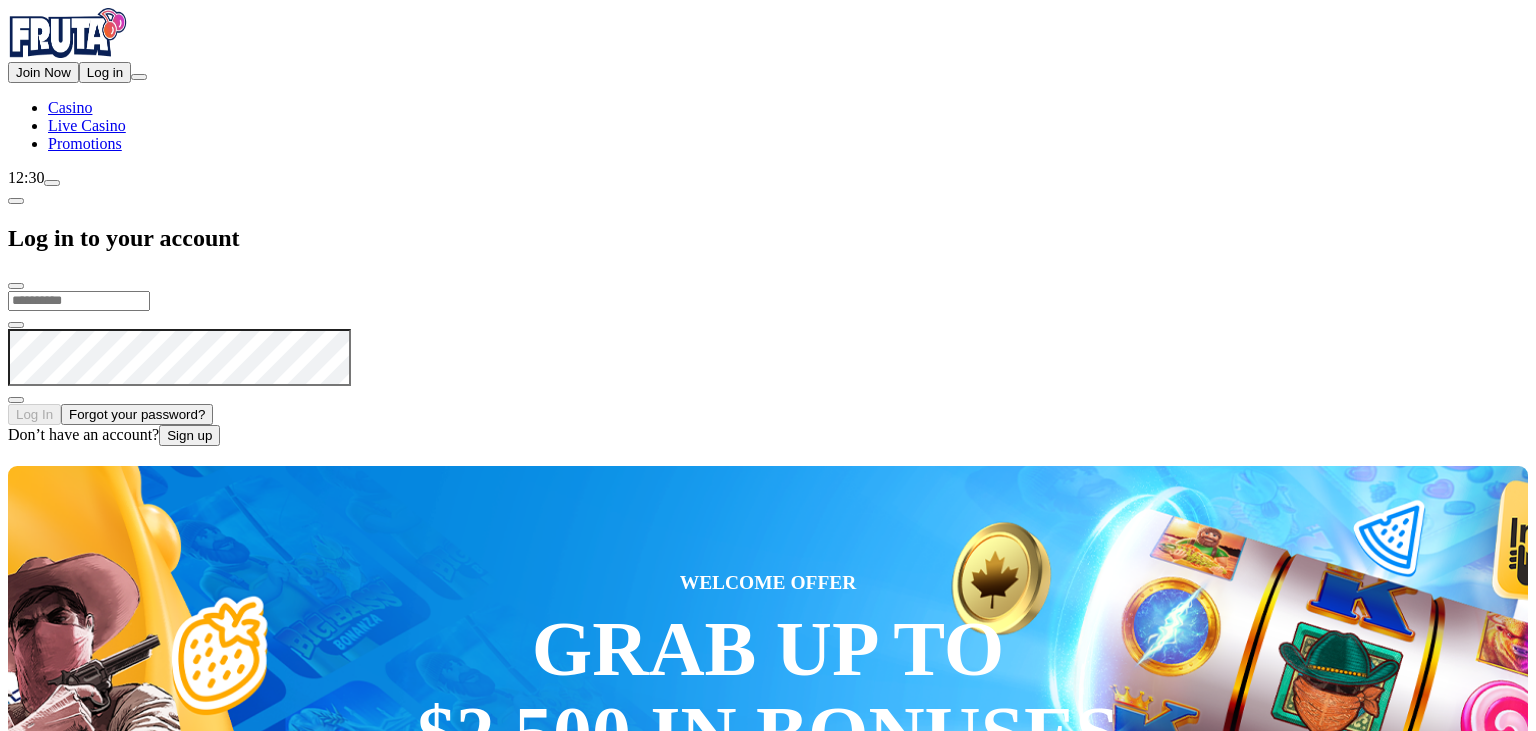 click at bounding box center (79, 301) 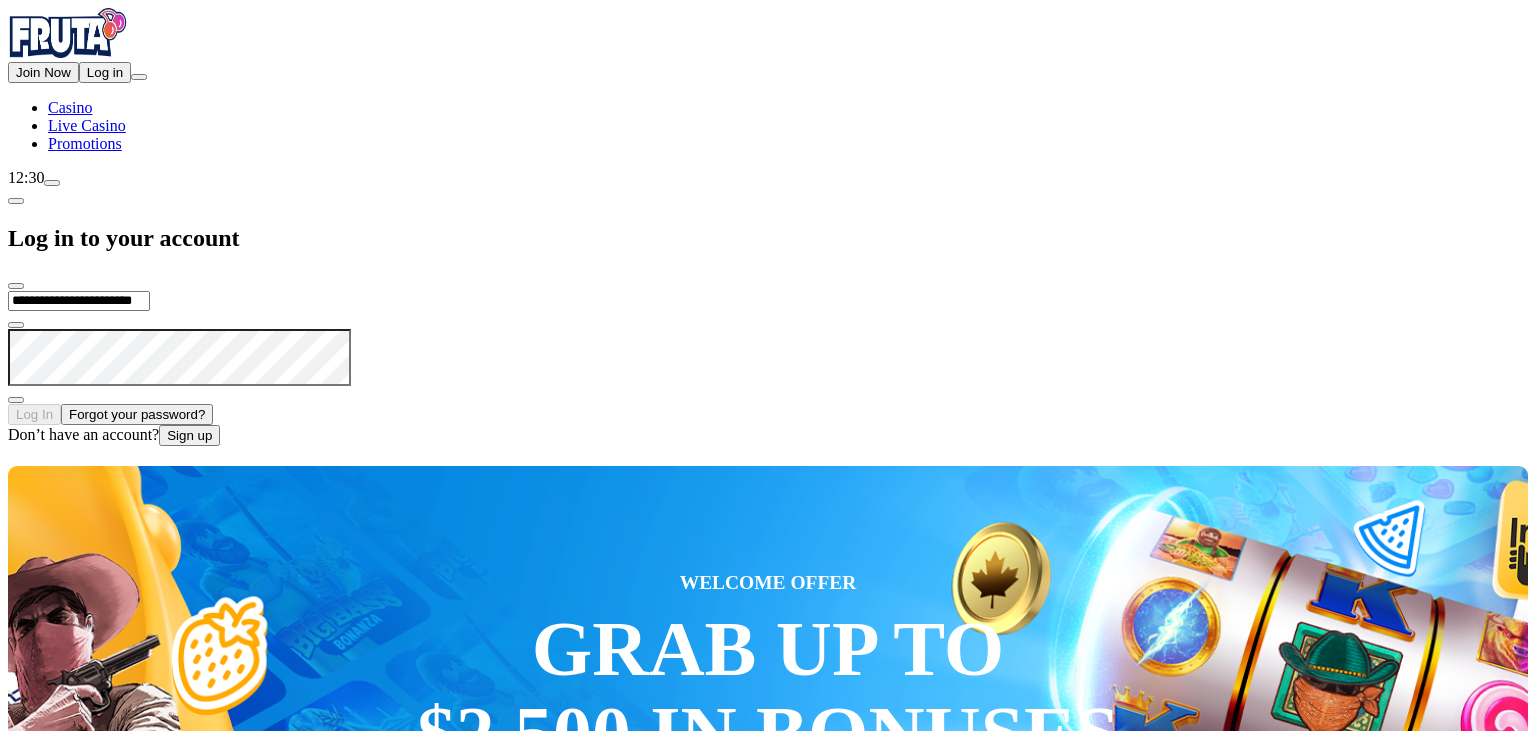 click on "**********" at bounding box center [79, 301] 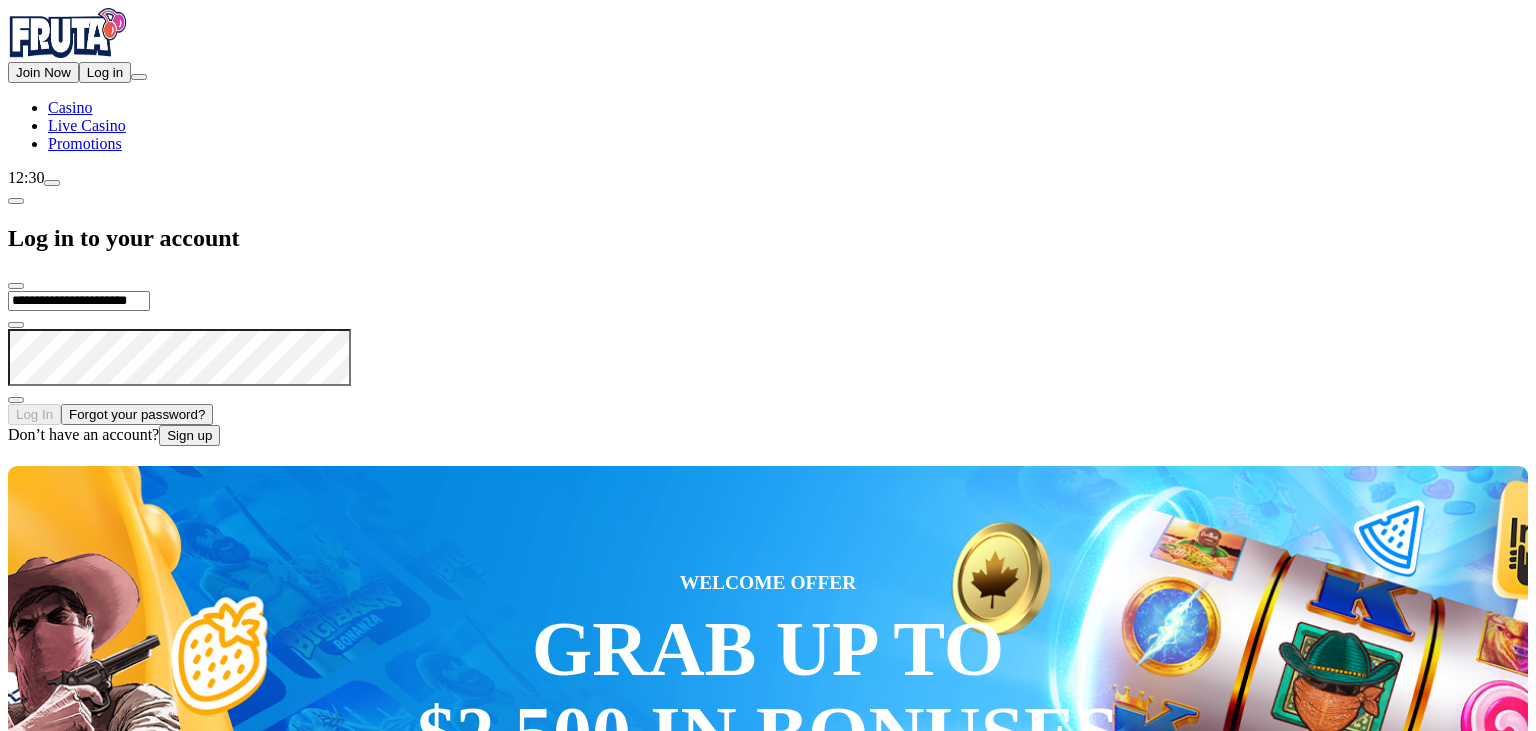 type on "**********" 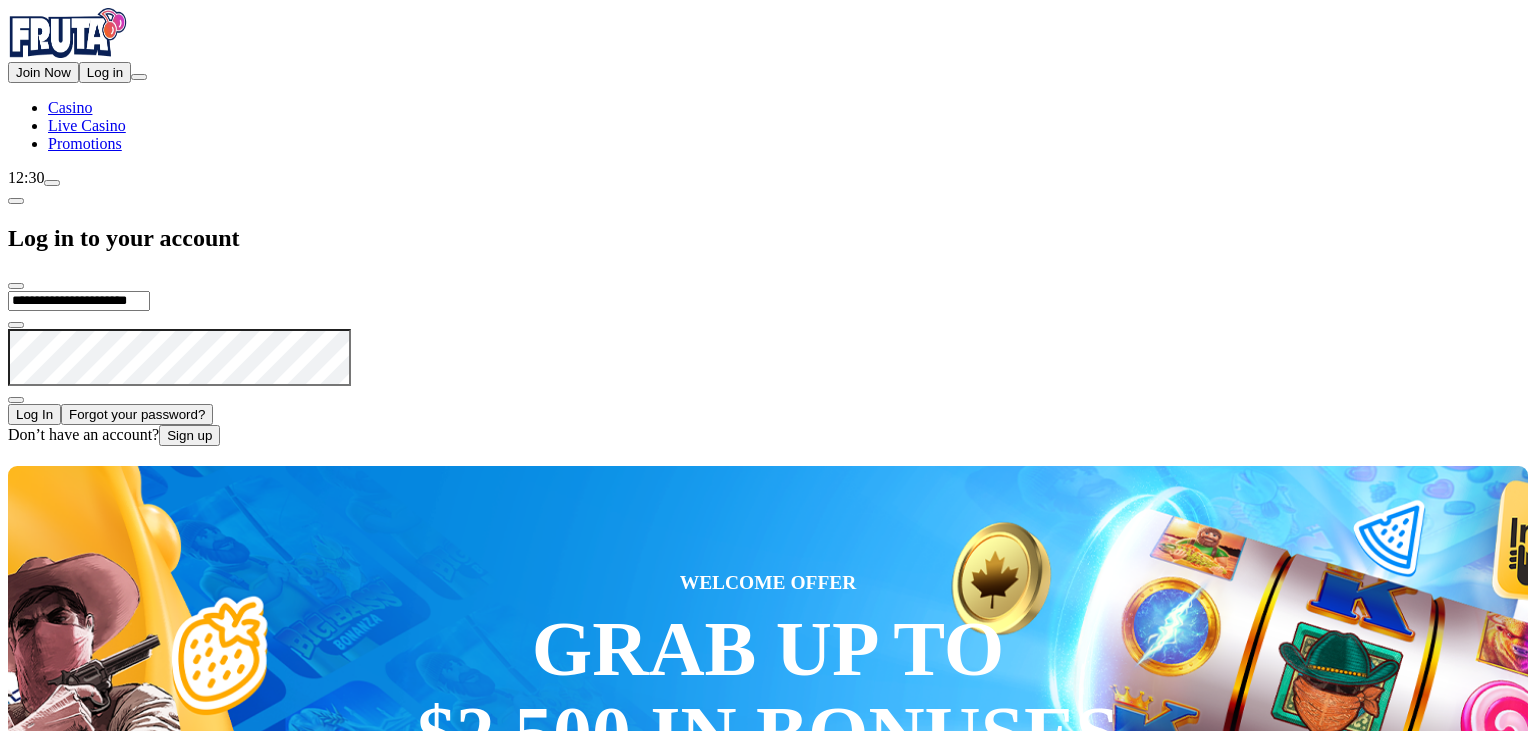 click on "Log In" at bounding box center (34, 414) 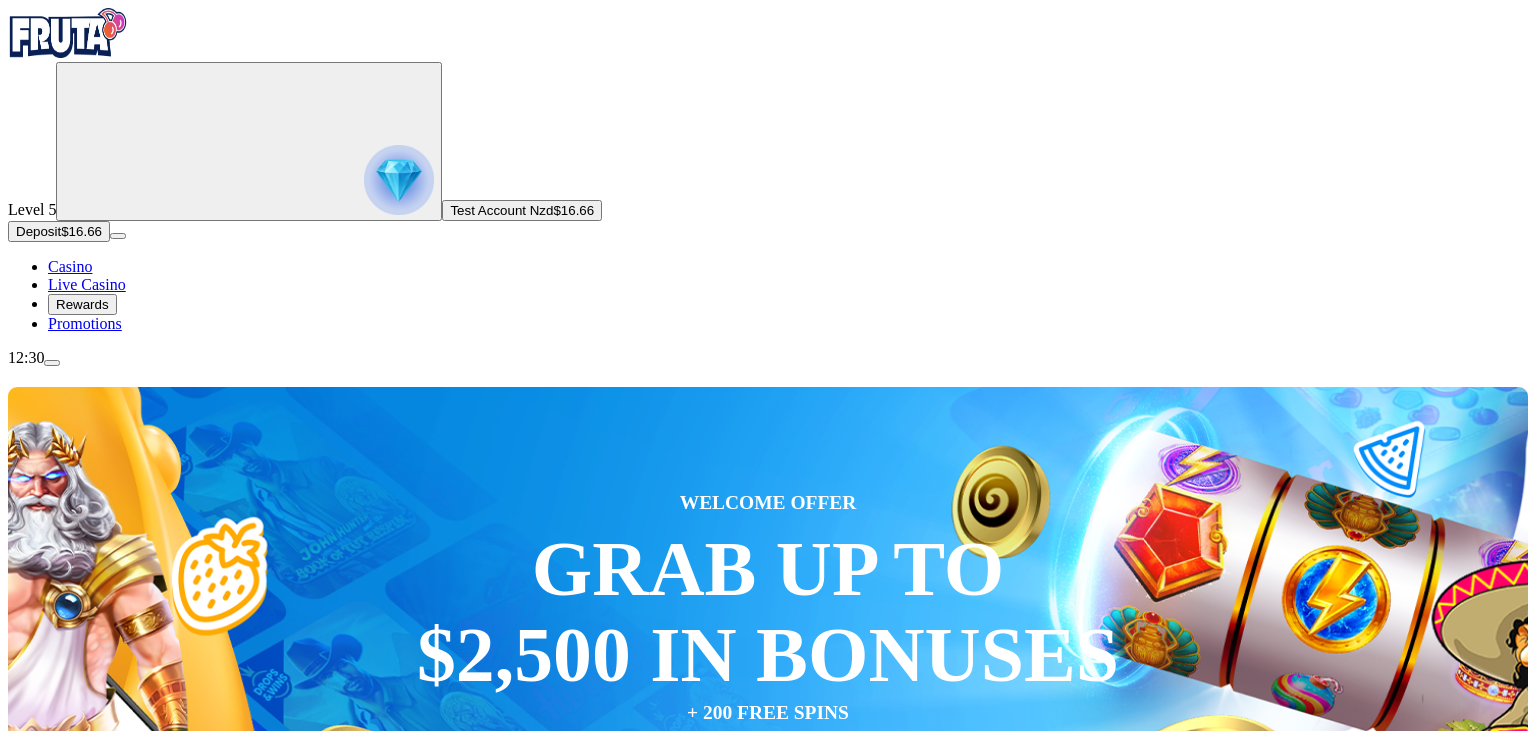 click at bounding box center [399, 180] 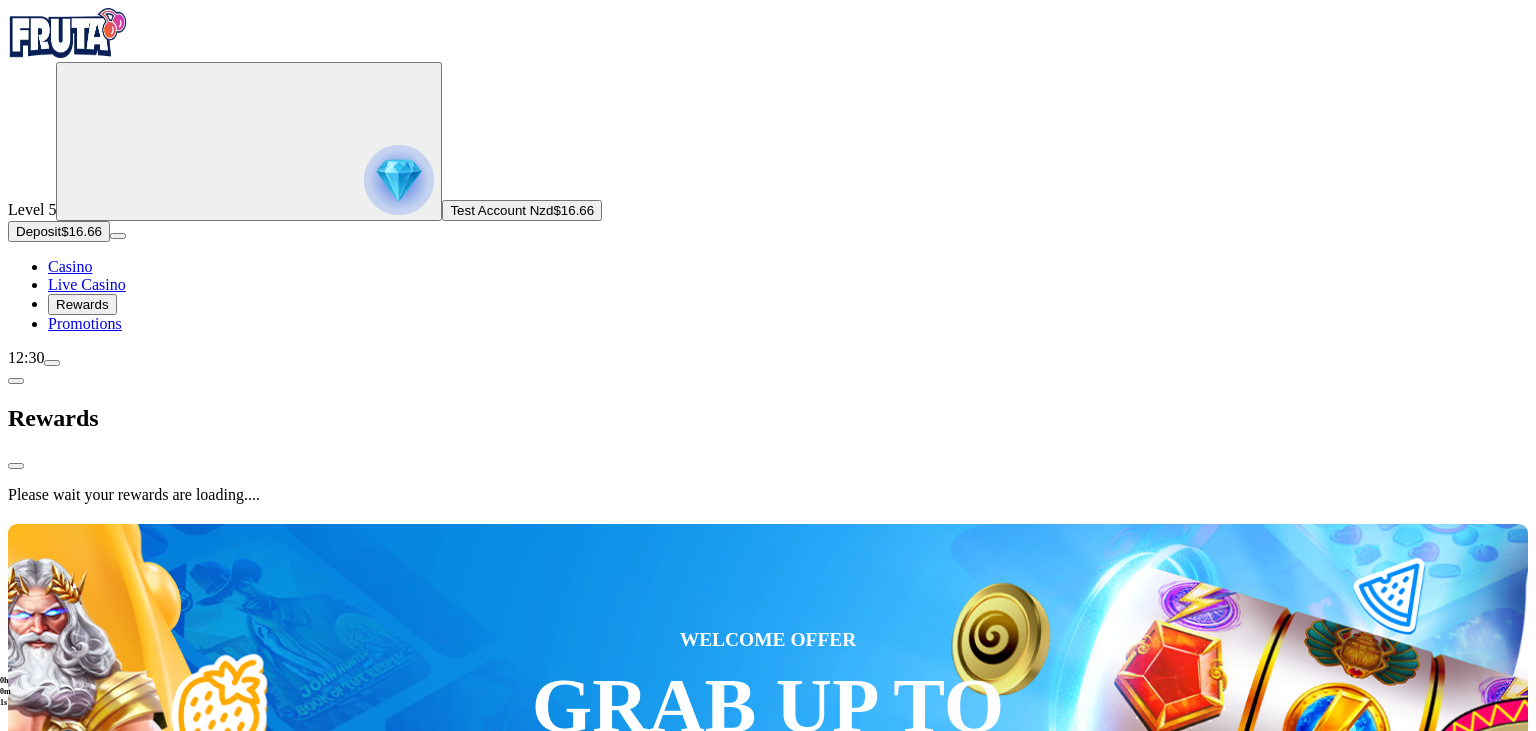 click at bounding box center [16, 381] 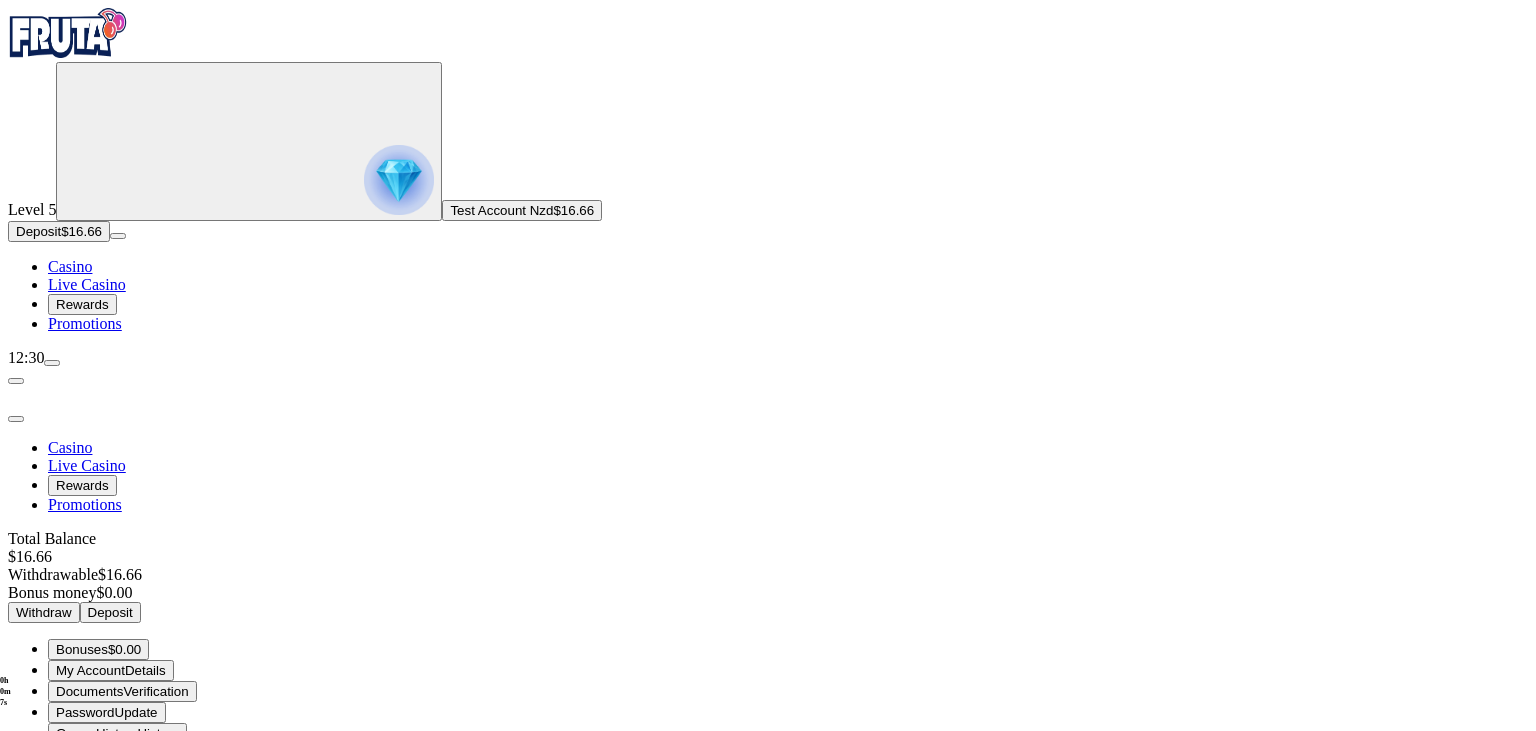 click on "Rewards" at bounding box center [82, 304] 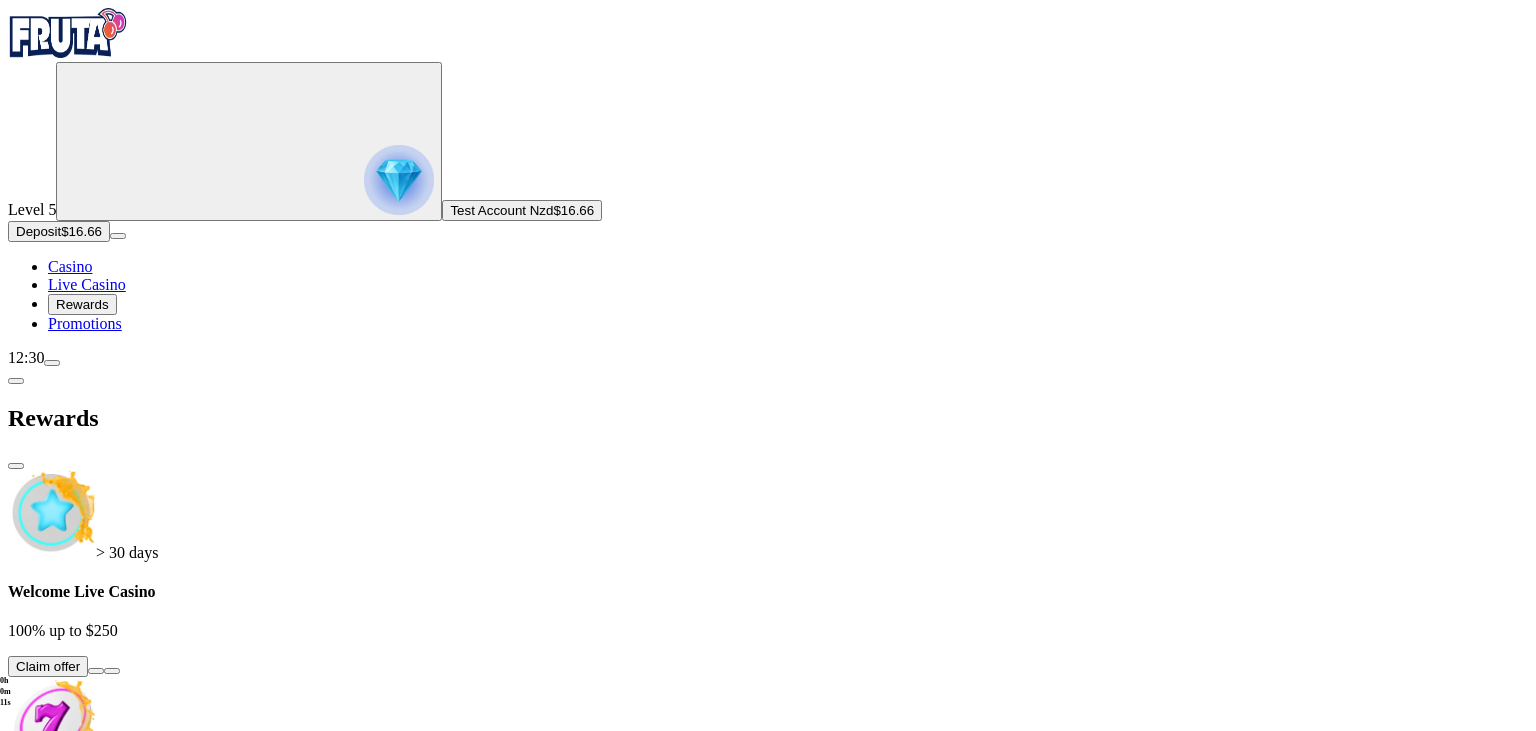 click at bounding box center (96, 897) 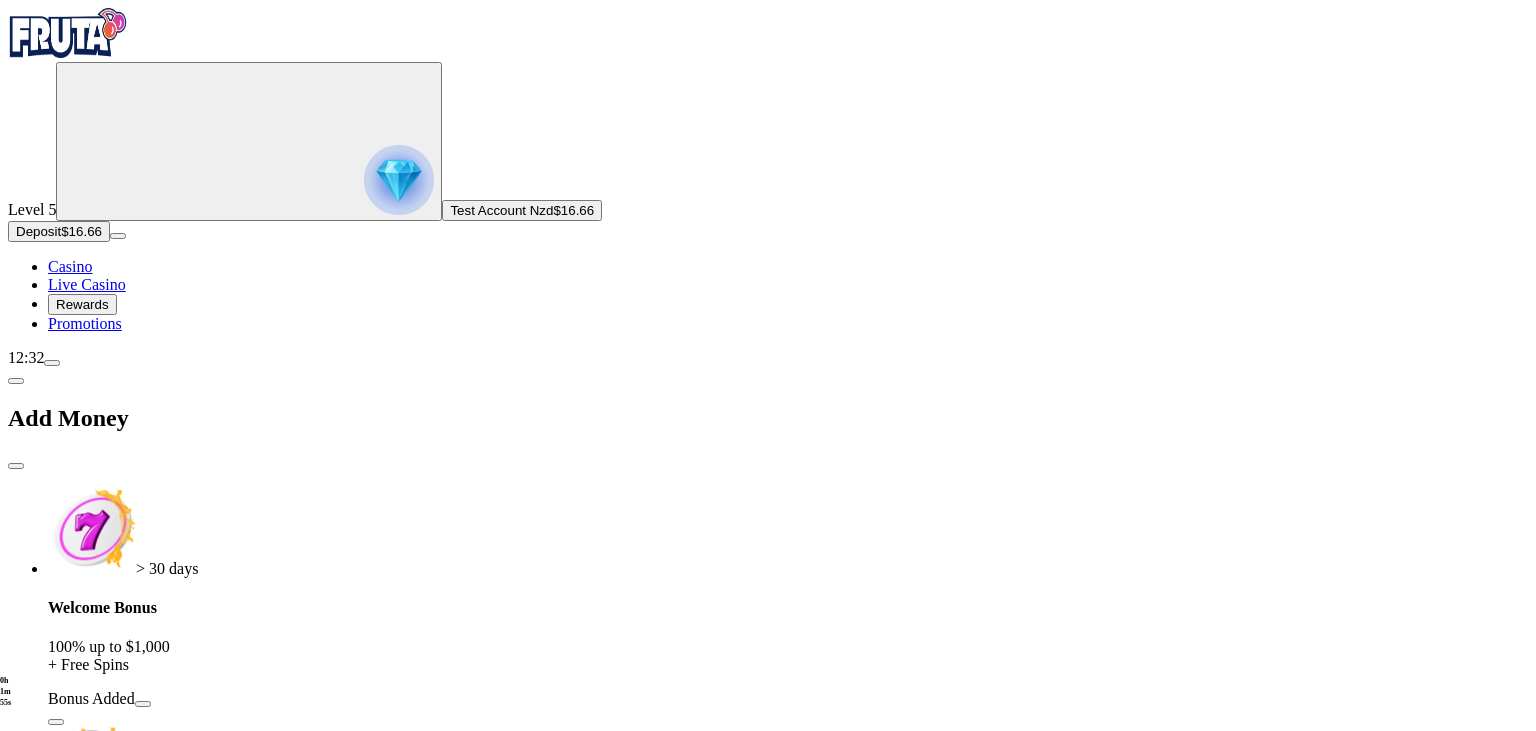 click on "Add Money" at bounding box center (768, 418) 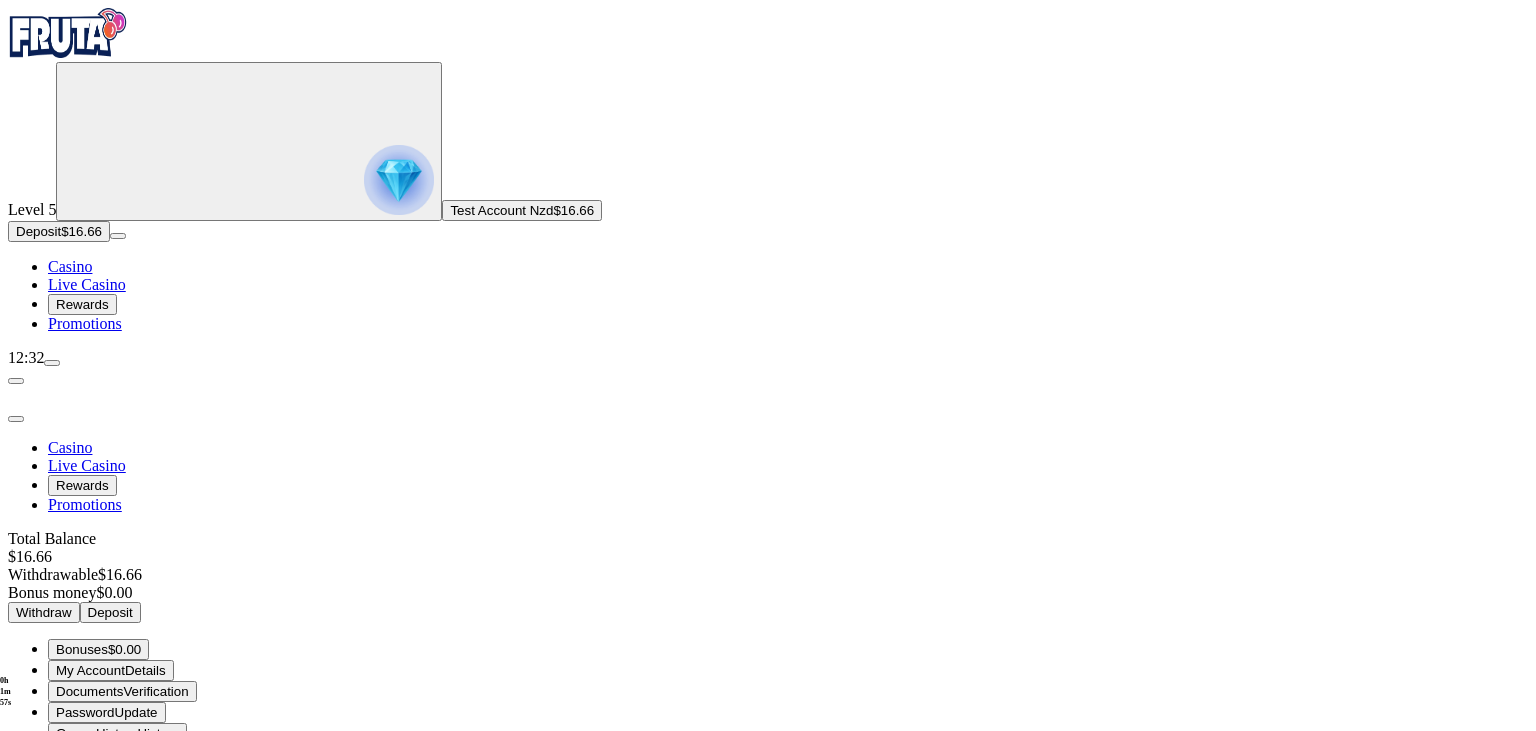 click at bounding box center (399, 180) 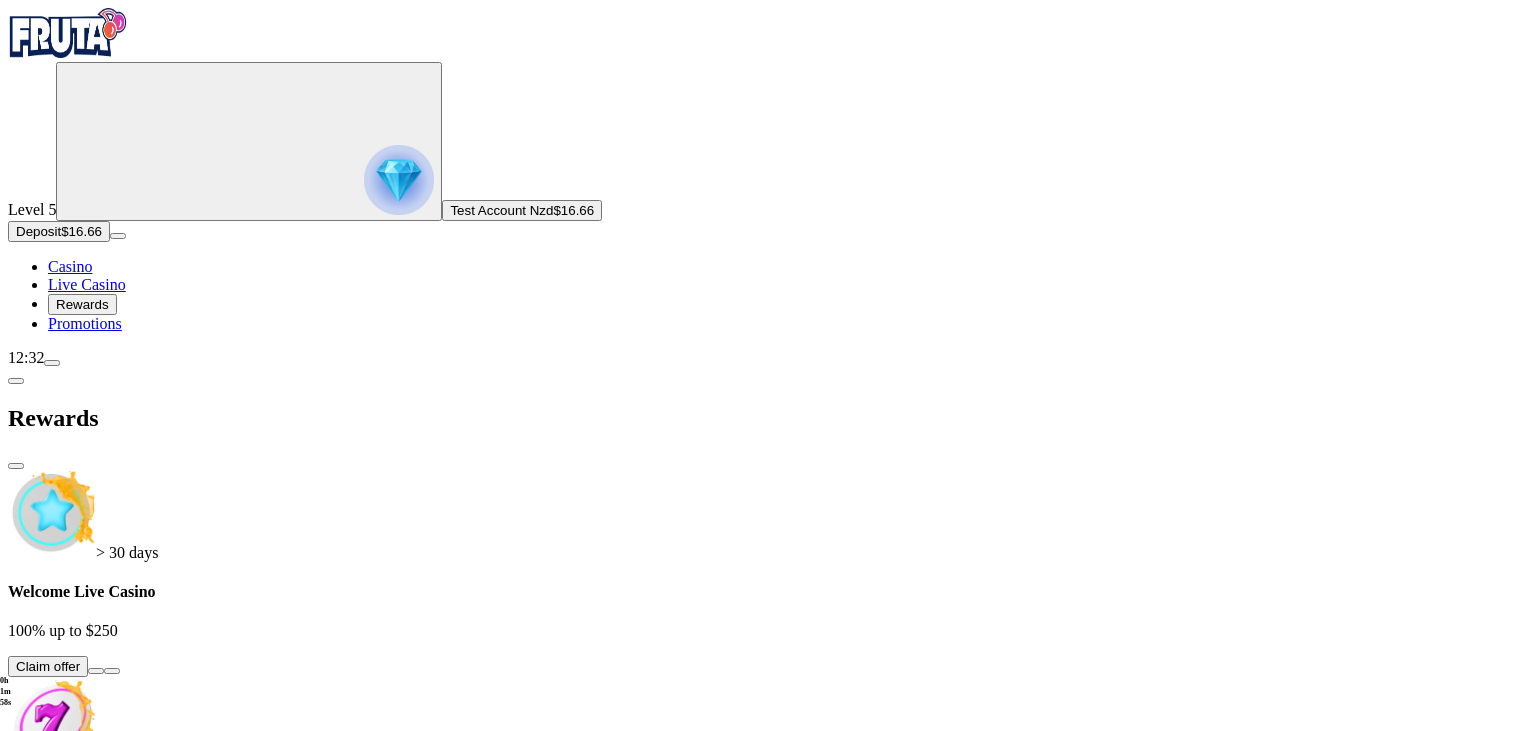 click at bounding box center (16, 381) 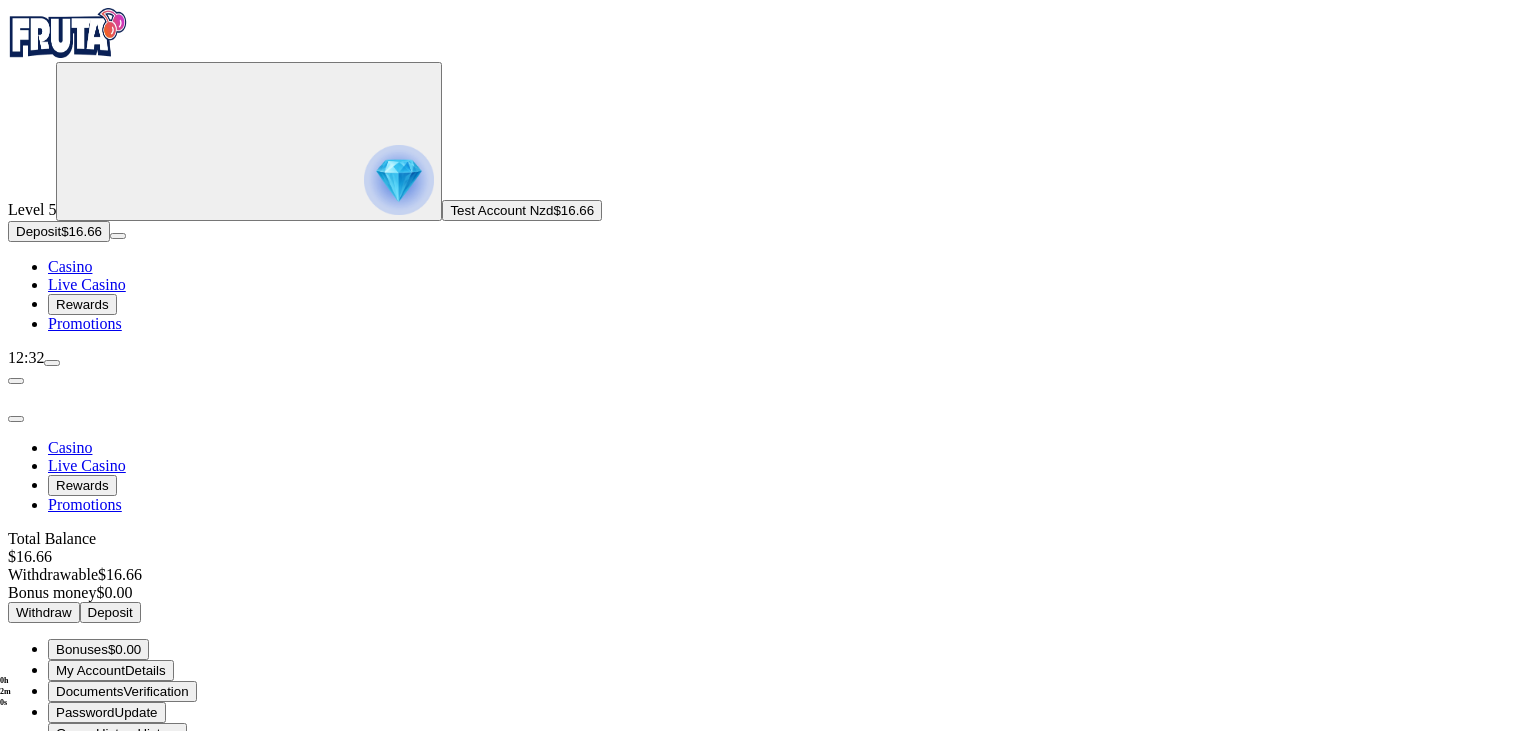 click on "Log Out" at bounding box center (39, 875) 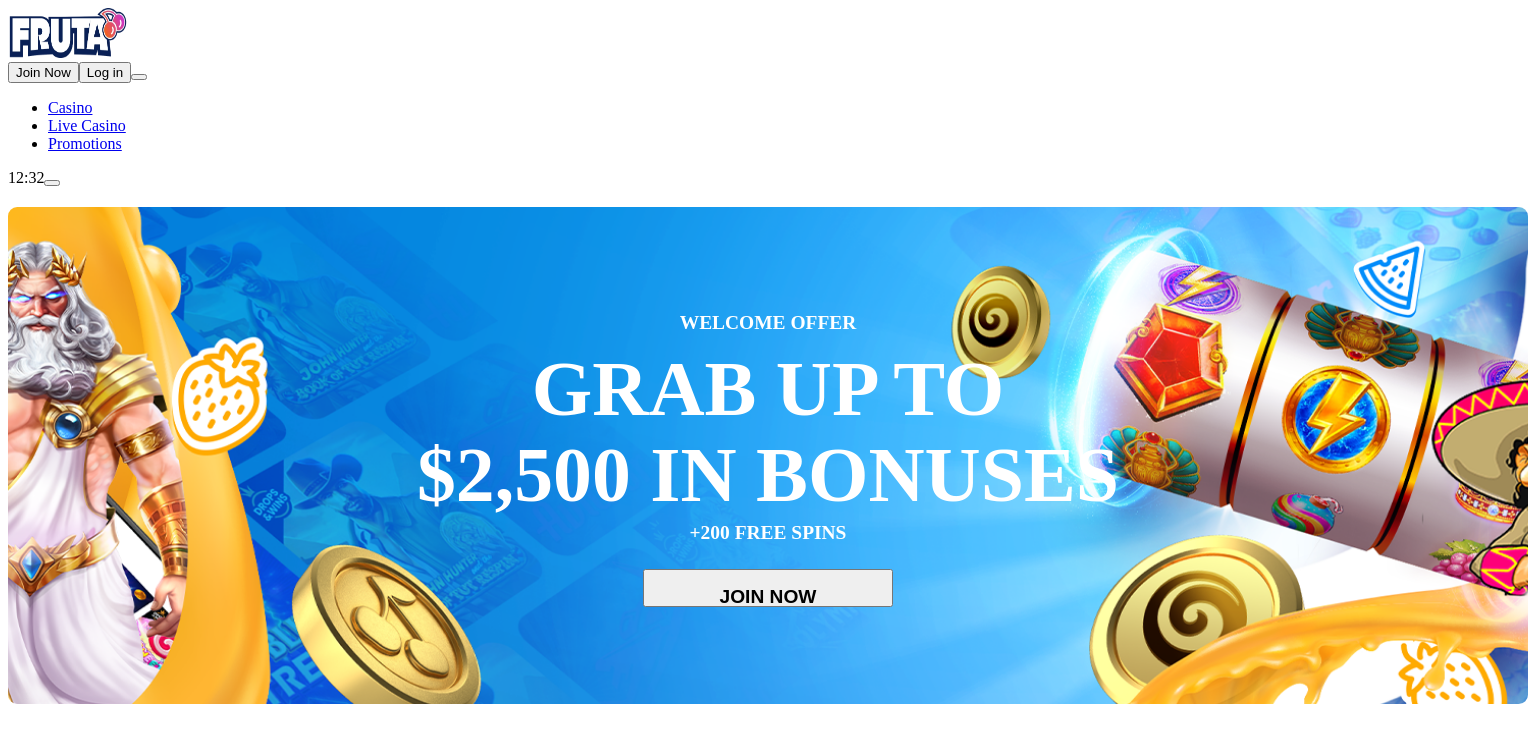 click on "Log in" at bounding box center [105, 72] 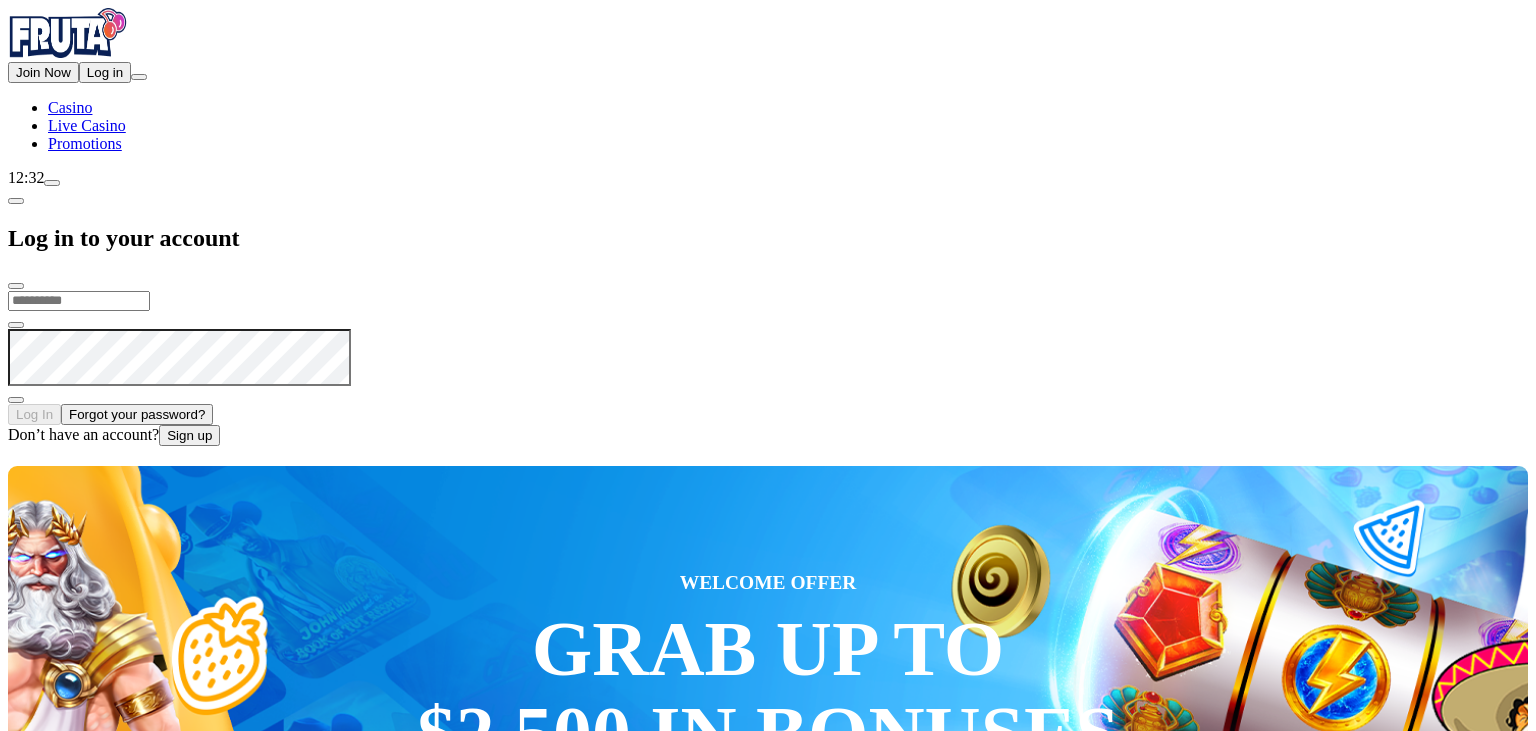 click at bounding box center (79, 301) 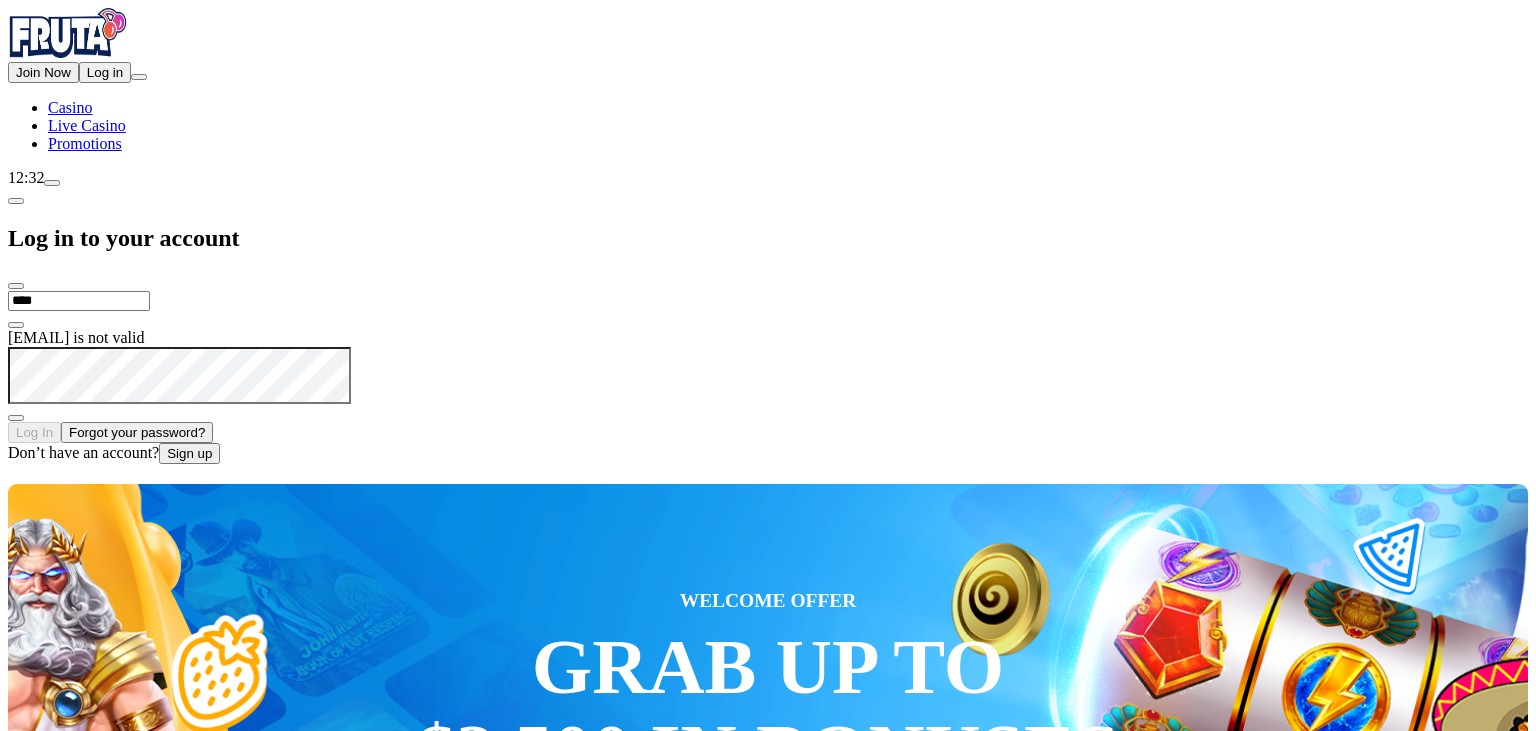 click on "****" at bounding box center (79, 301) 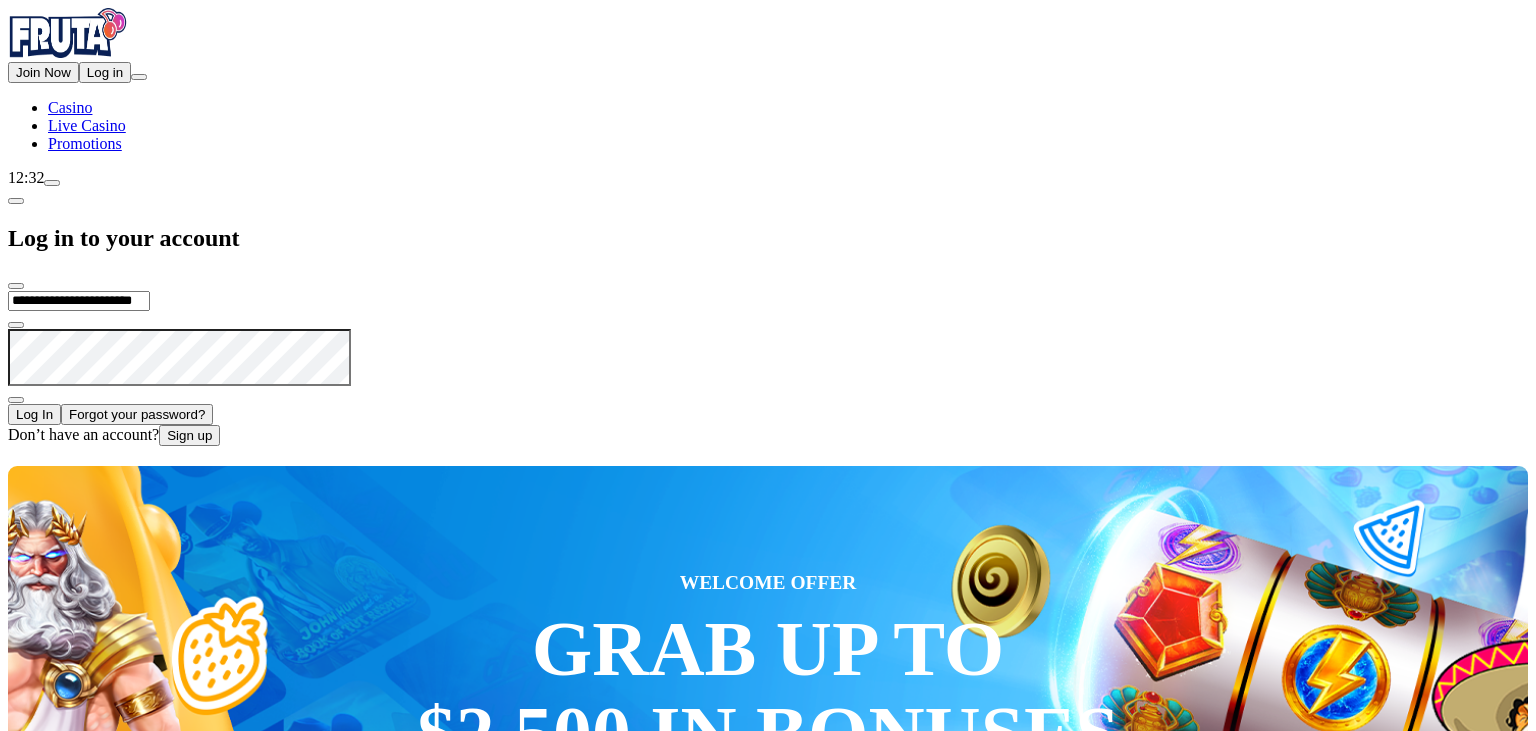 click on "Log In" at bounding box center (34, 414) 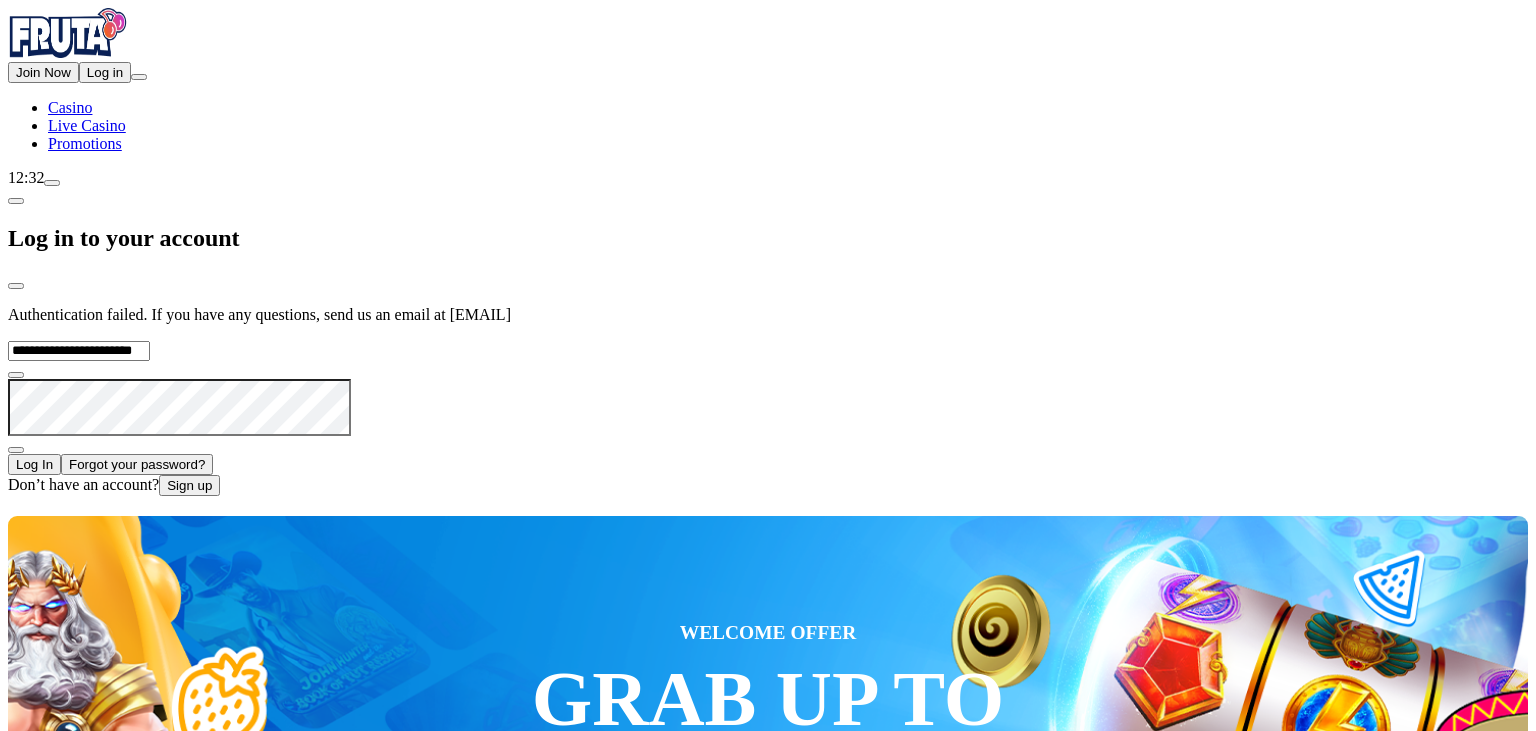 click at bounding box center (16, 450) 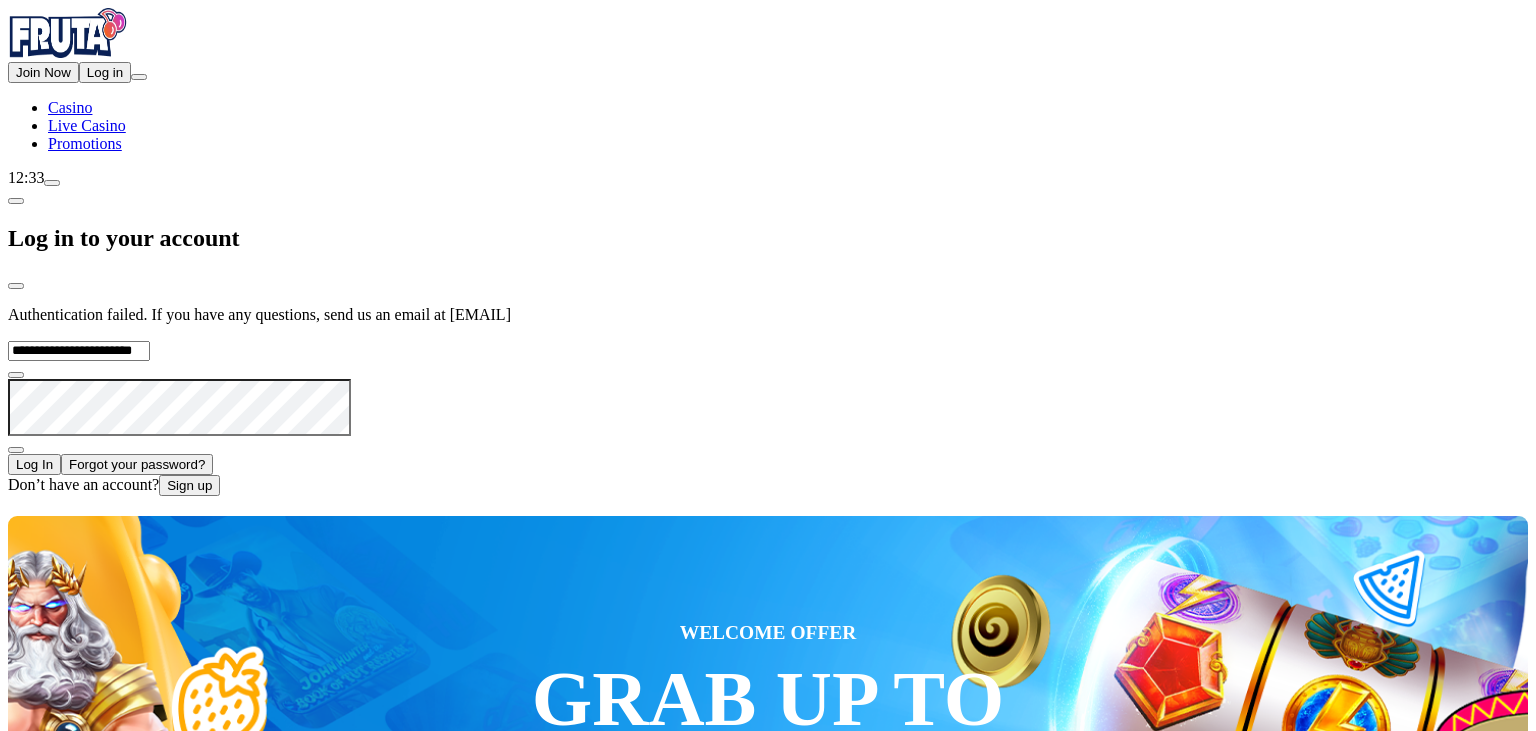 click on "**********" at bounding box center [79, 351] 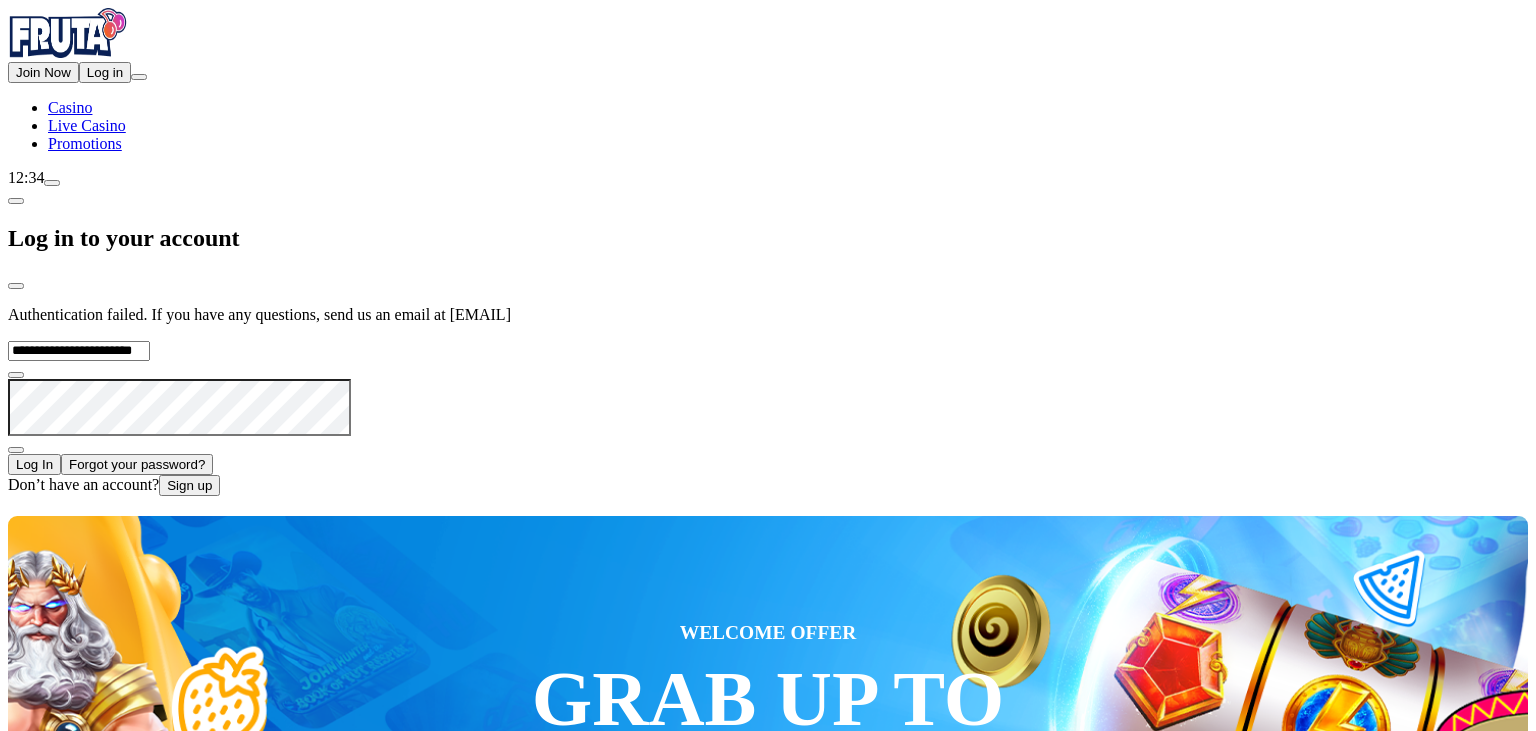click on "Log In" at bounding box center [34, 464] 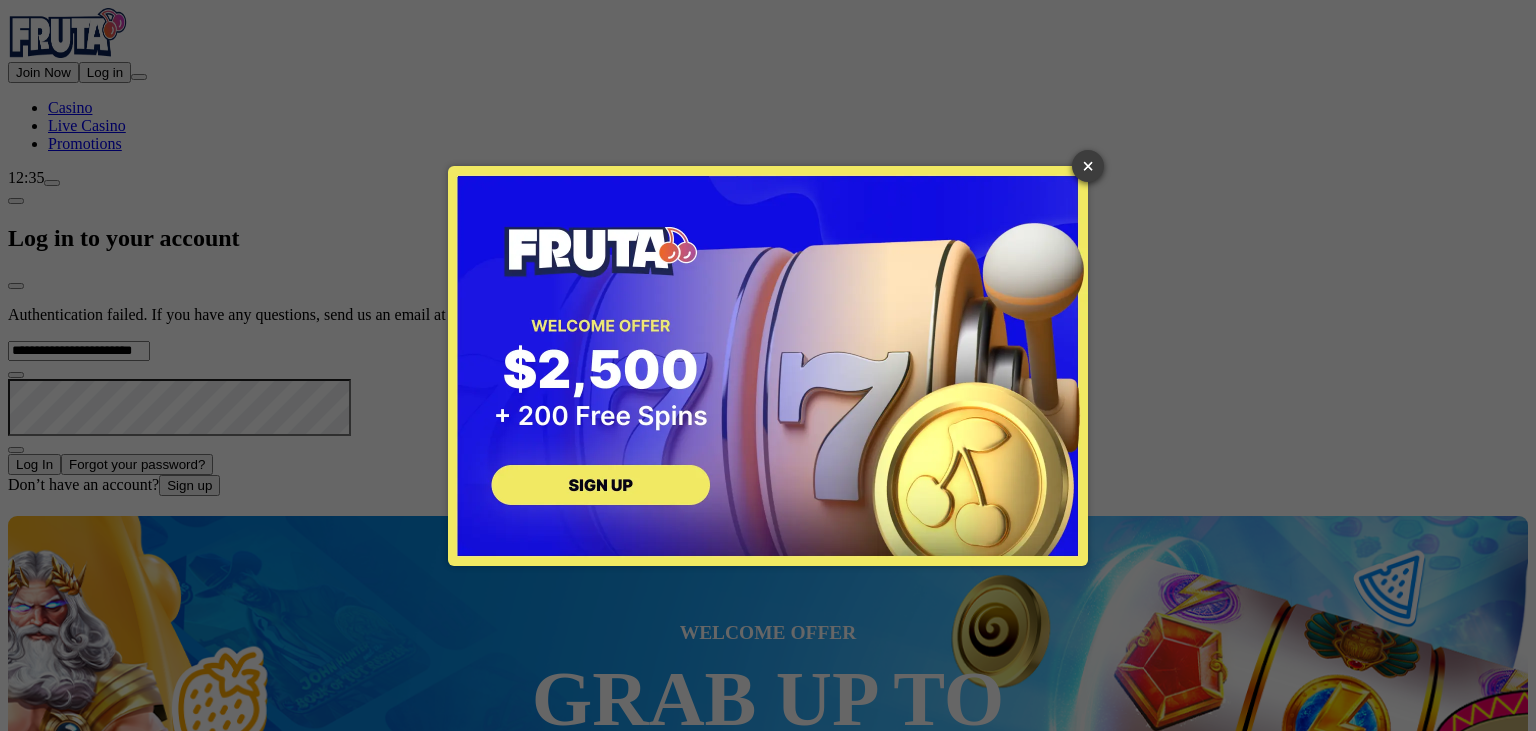 click on "×" at bounding box center (1088, 166) 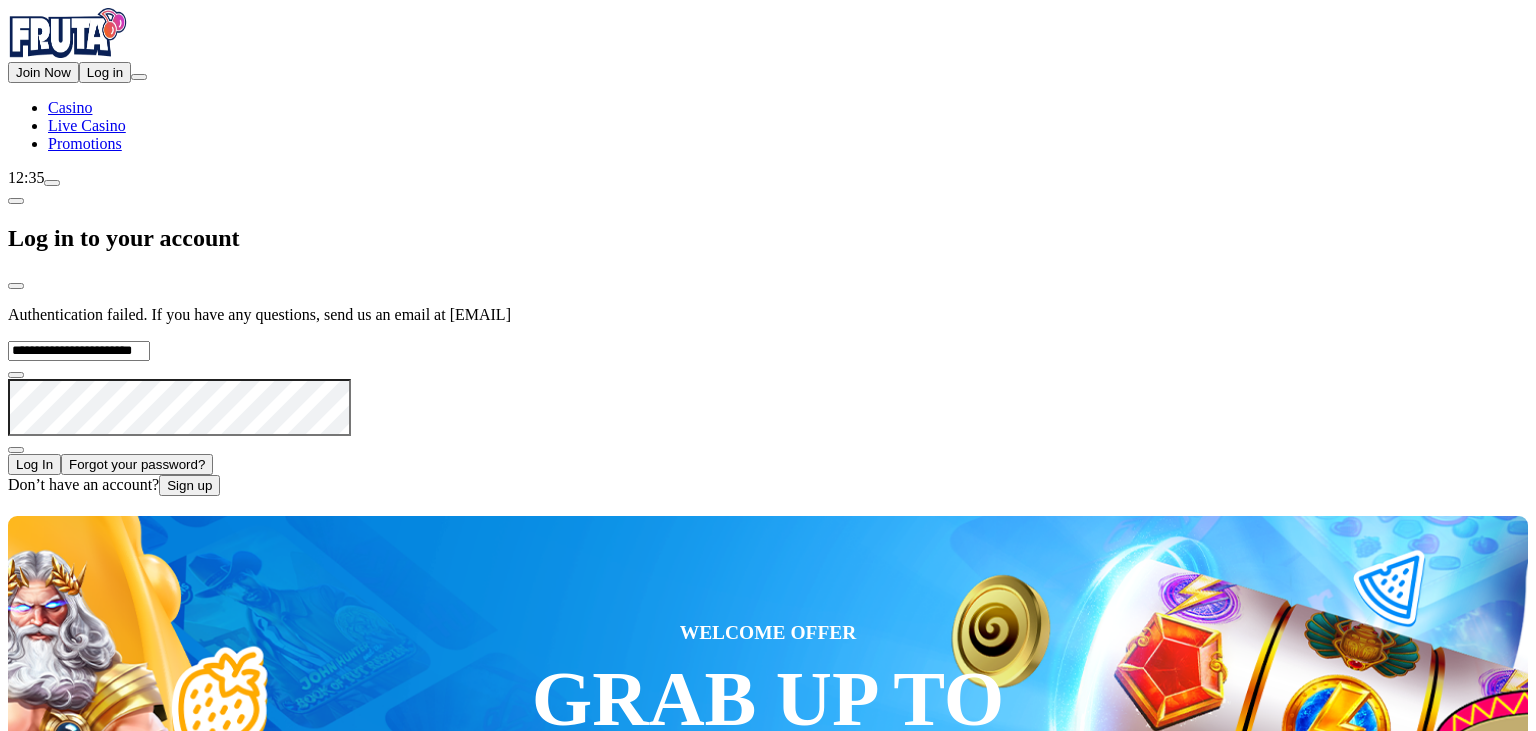 click on "Log In" at bounding box center (34, 464) 